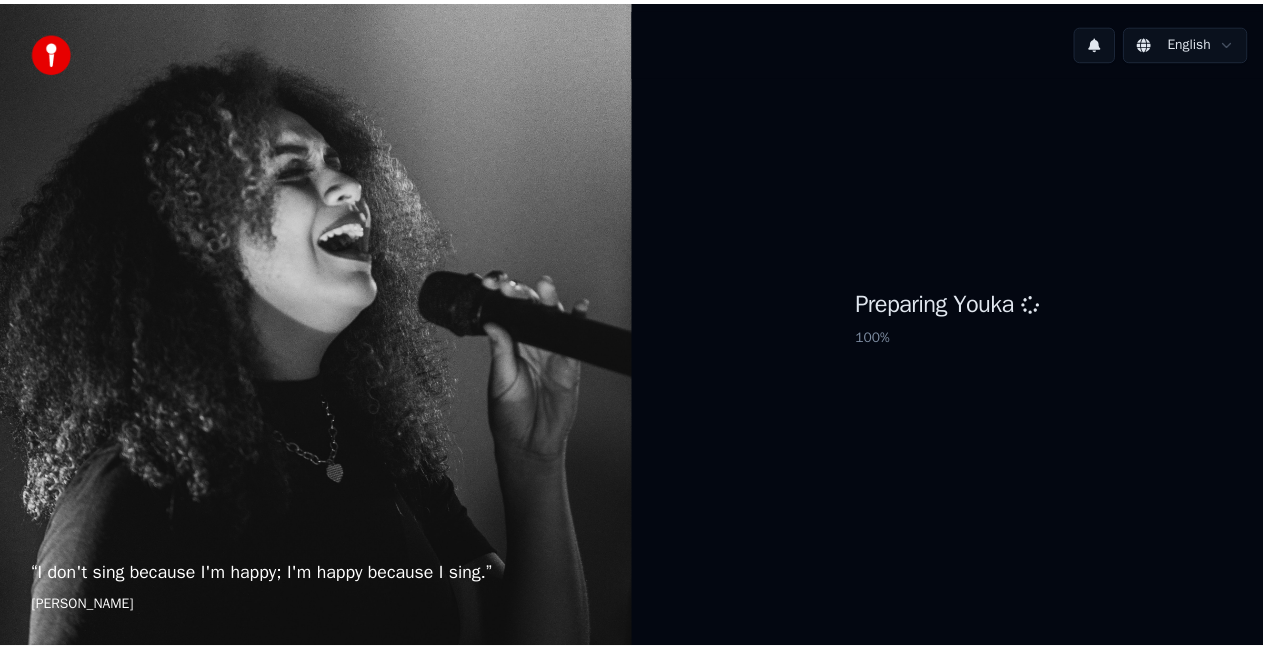 scroll, scrollTop: 0, scrollLeft: 0, axis: both 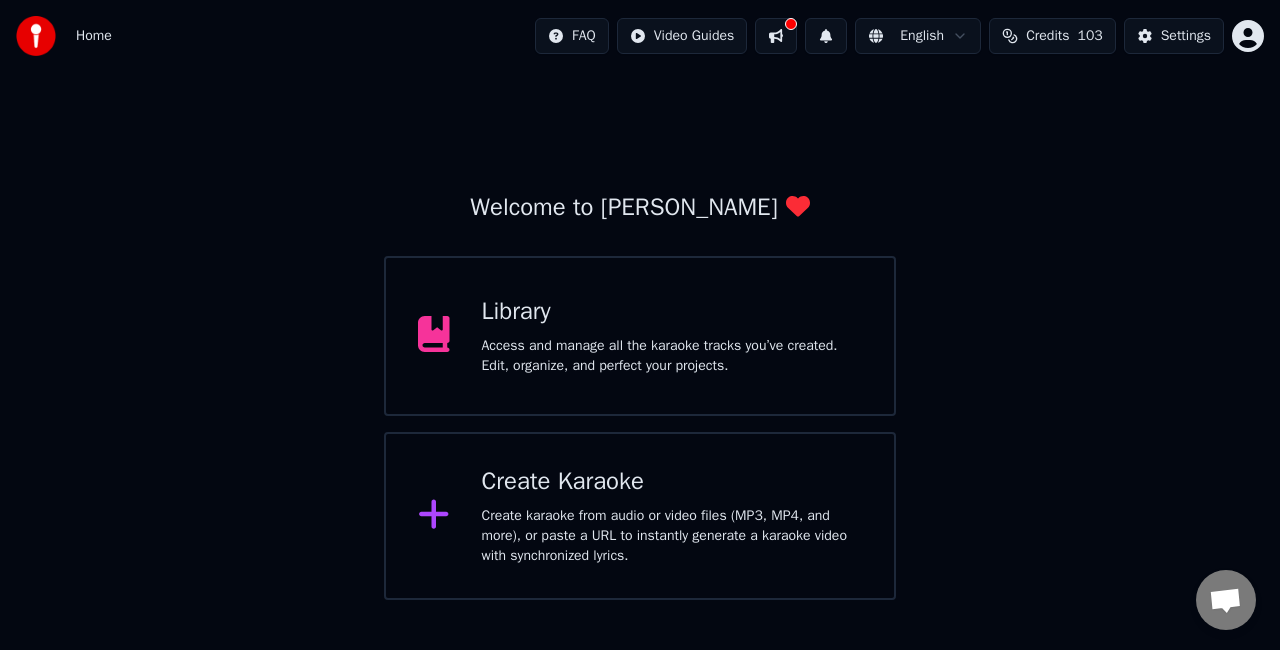 click on "Access and manage all the karaoke tracks you’ve created. Edit, organize, and perfect your projects." at bounding box center (672, 356) 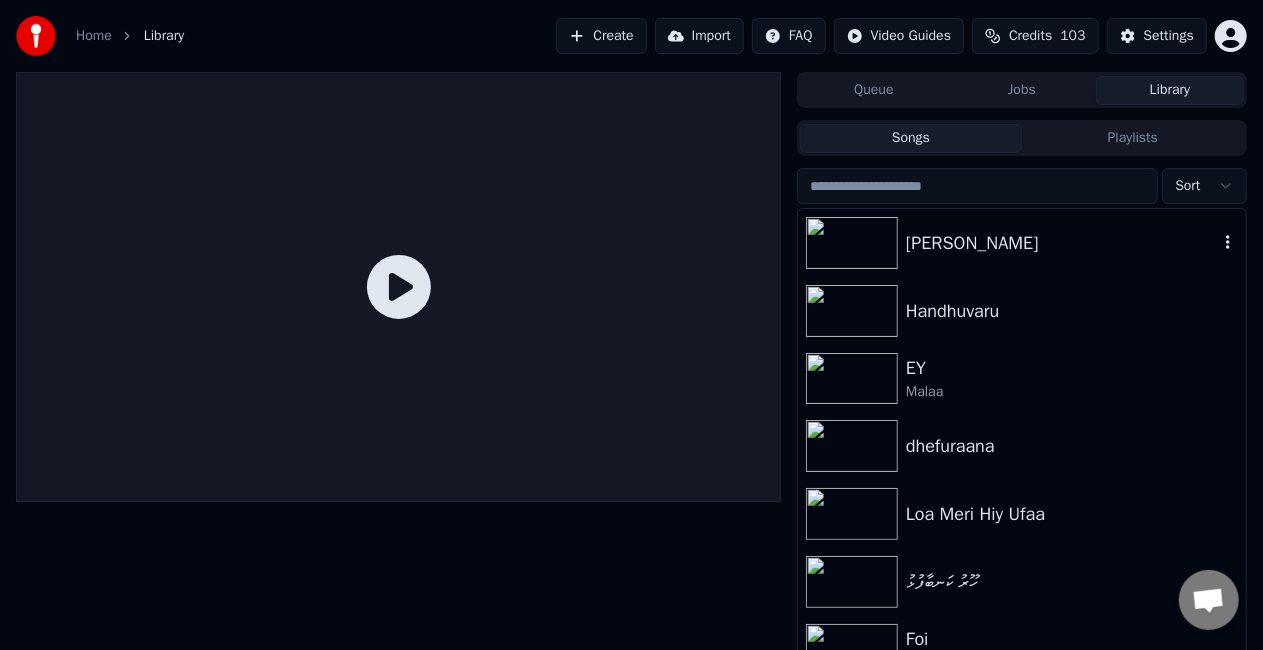 click on "[PERSON_NAME]" at bounding box center [1022, 243] 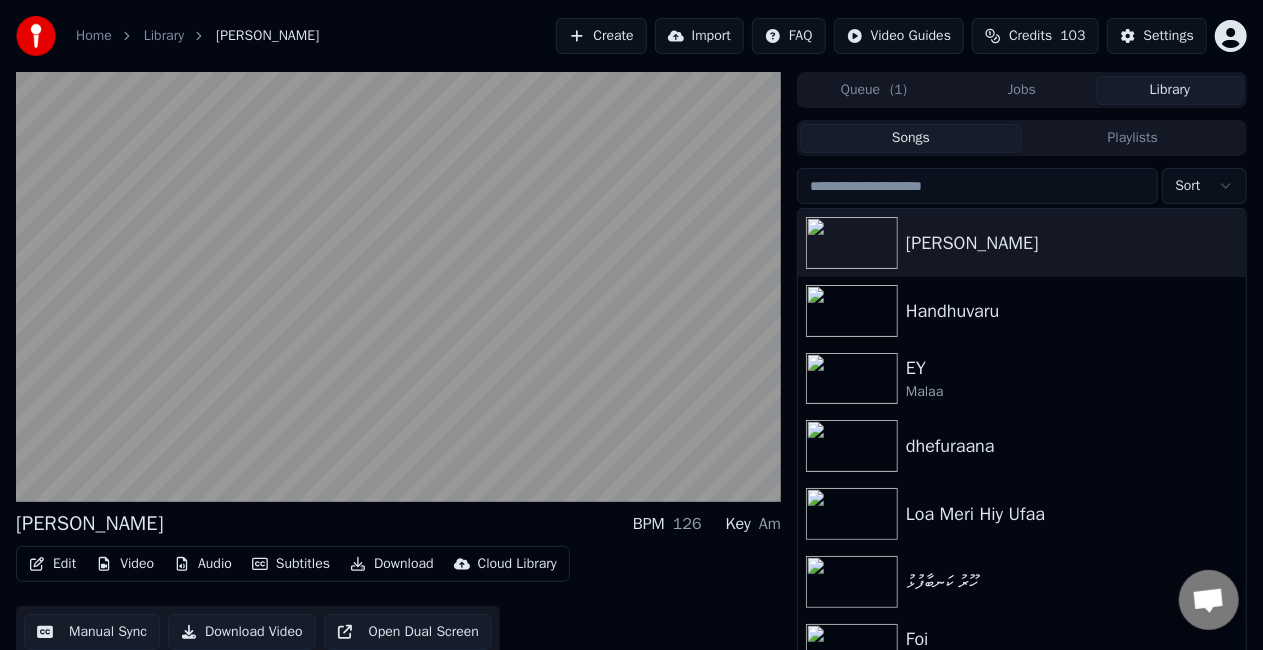 click on "Manual Sync" at bounding box center (92, 632) 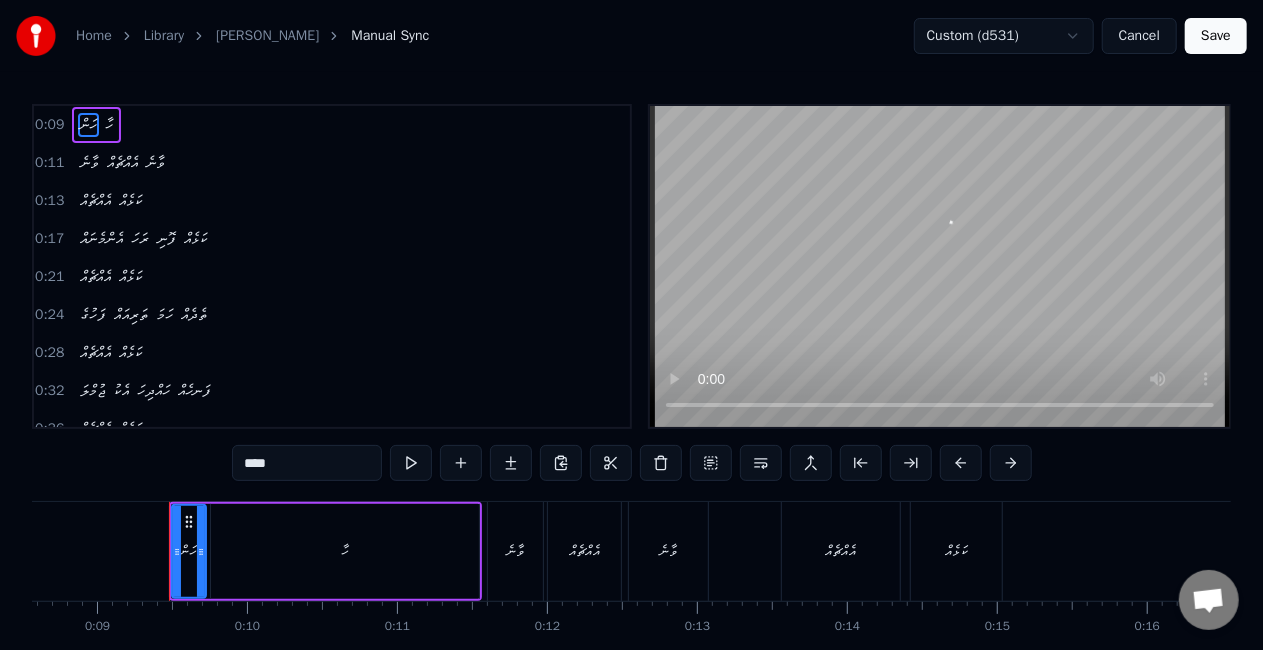 scroll, scrollTop: 0, scrollLeft: 1322, axis: horizontal 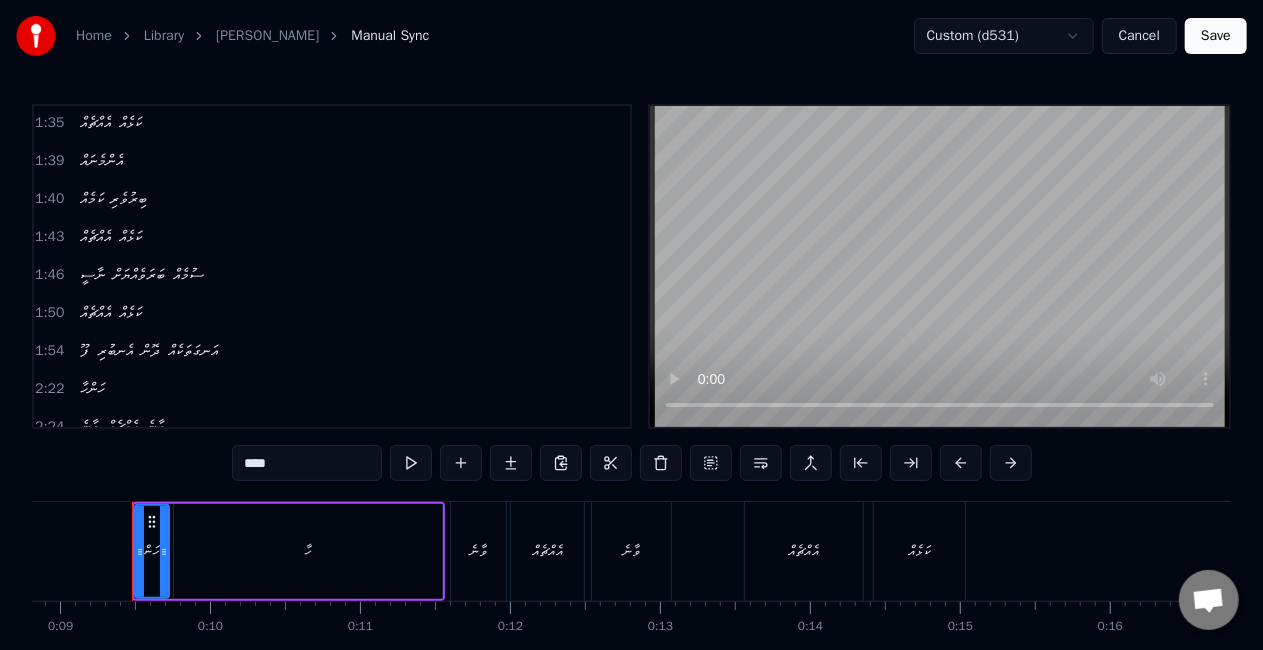 click on "ނާސީ" at bounding box center [92, 275] 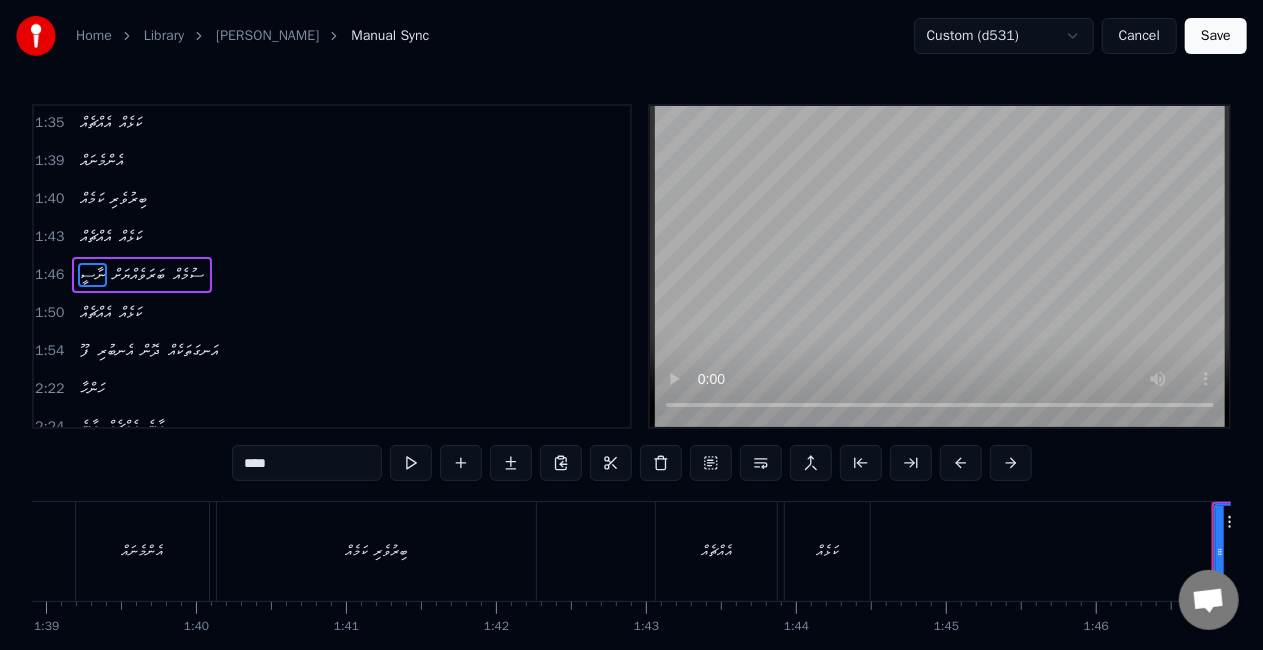 scroll, scrollTop: 0, scrollLeft: 15915, axis: horizontal 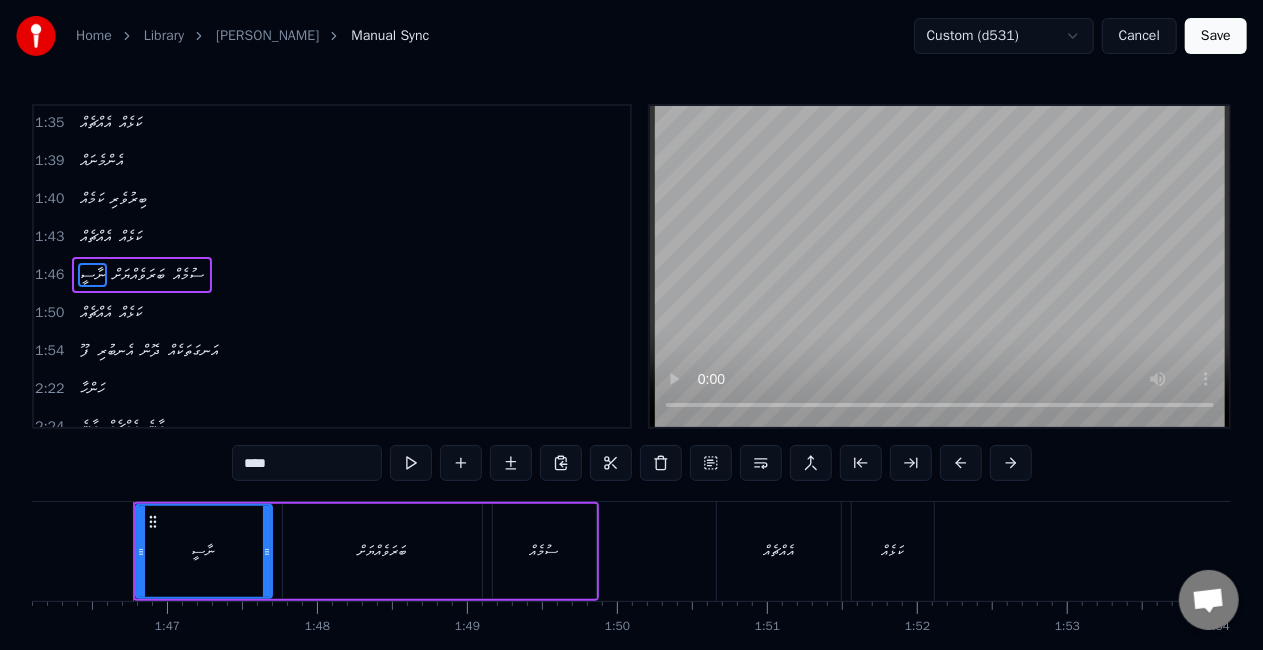 click on "****" at bounding box center [307, 463] 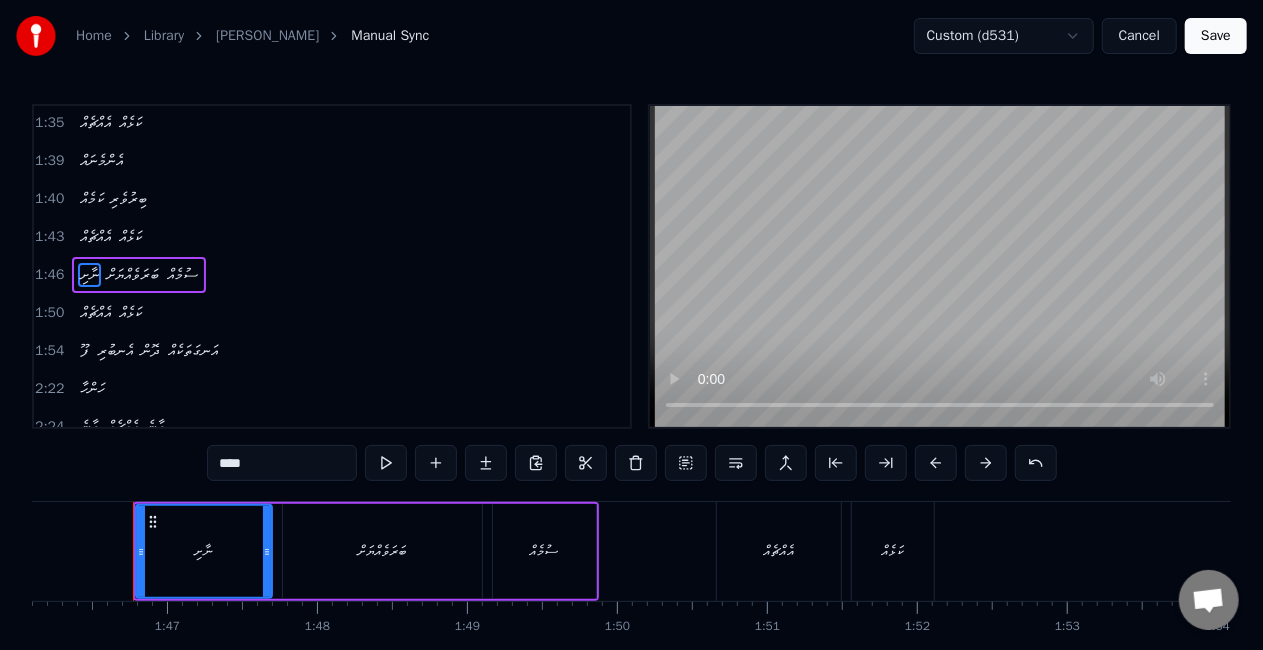 click on "ބަރަވެއްޔަށް" at bounding box center (382, 551) 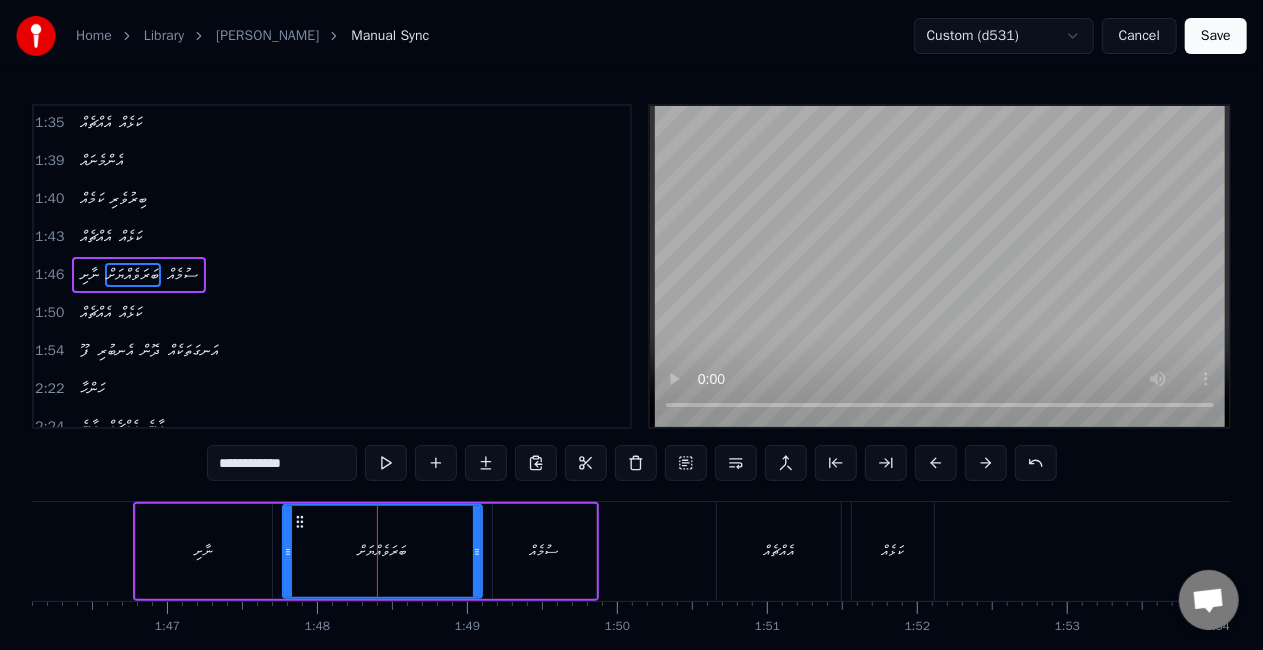 click on "**********" at bounding box center (282, 463) 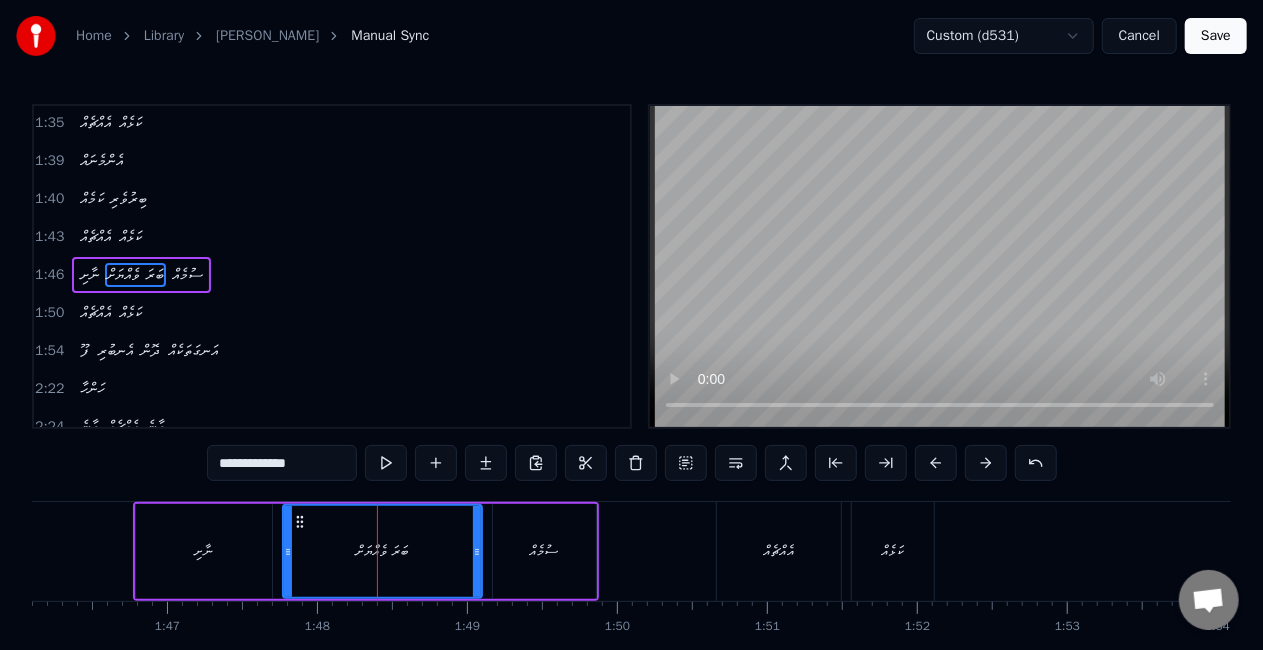 type on "**********" 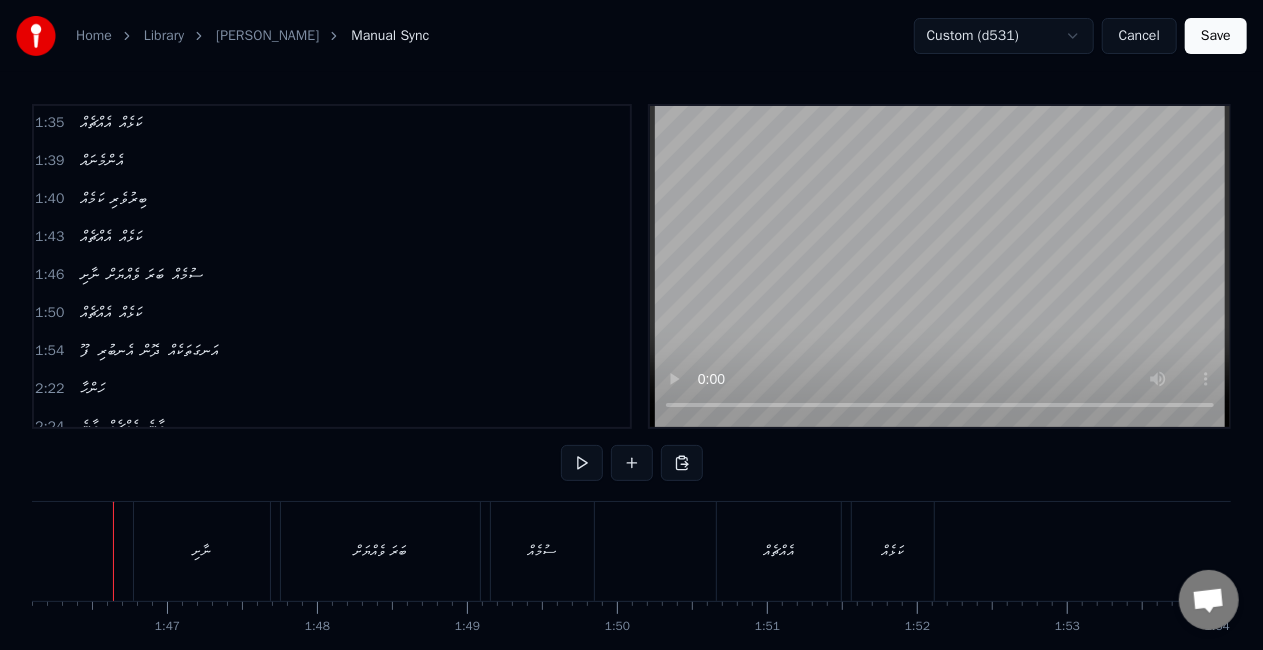 scroll, scrollTop: 0, scrollLeft: 15896, axis: horizontal 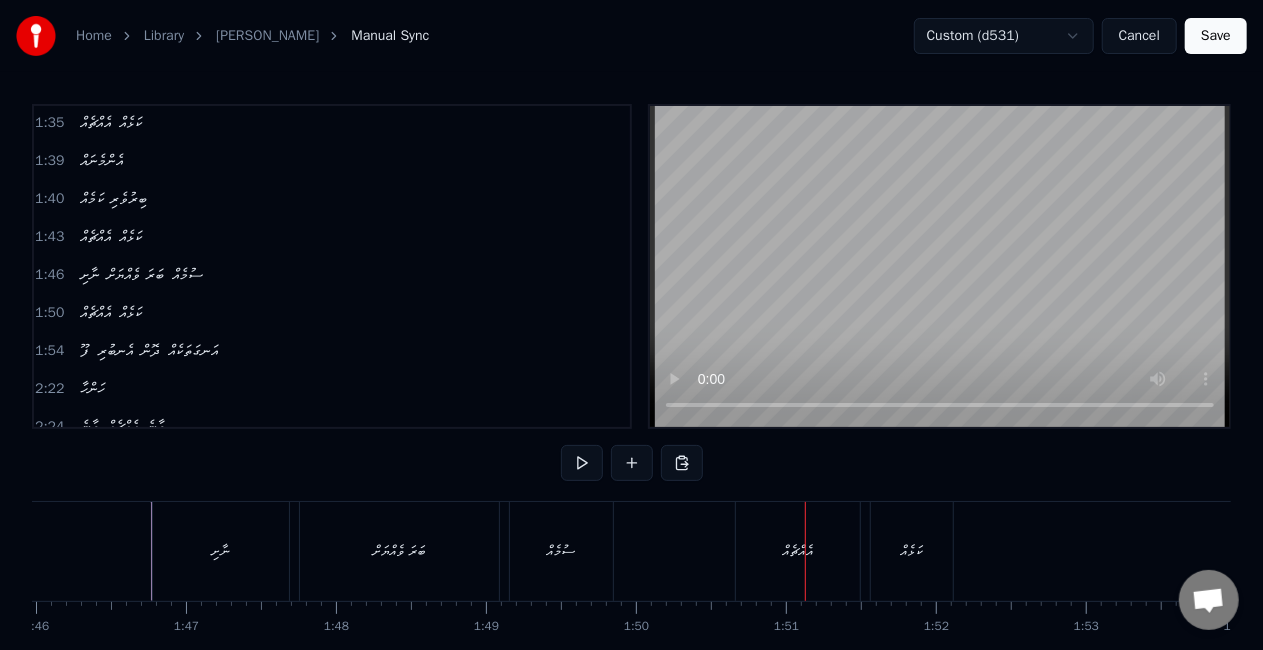 click on "ނާށި" at bounding box center (221, 551) 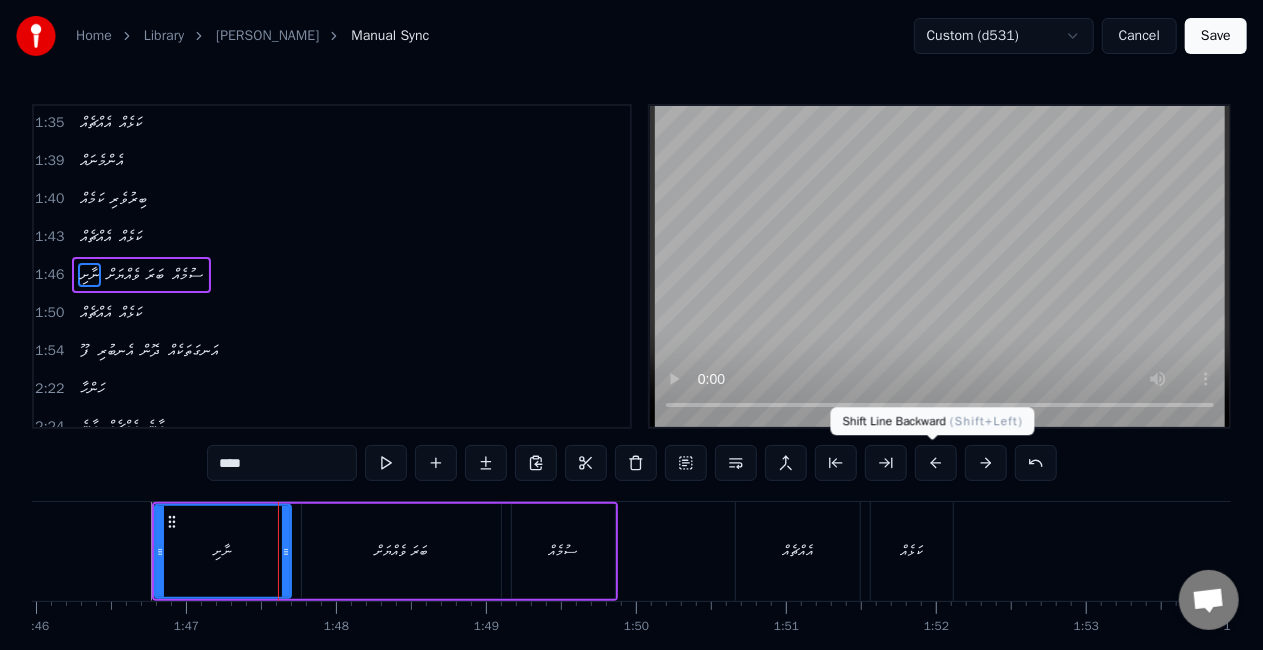 click at bounding box center (936, 463) 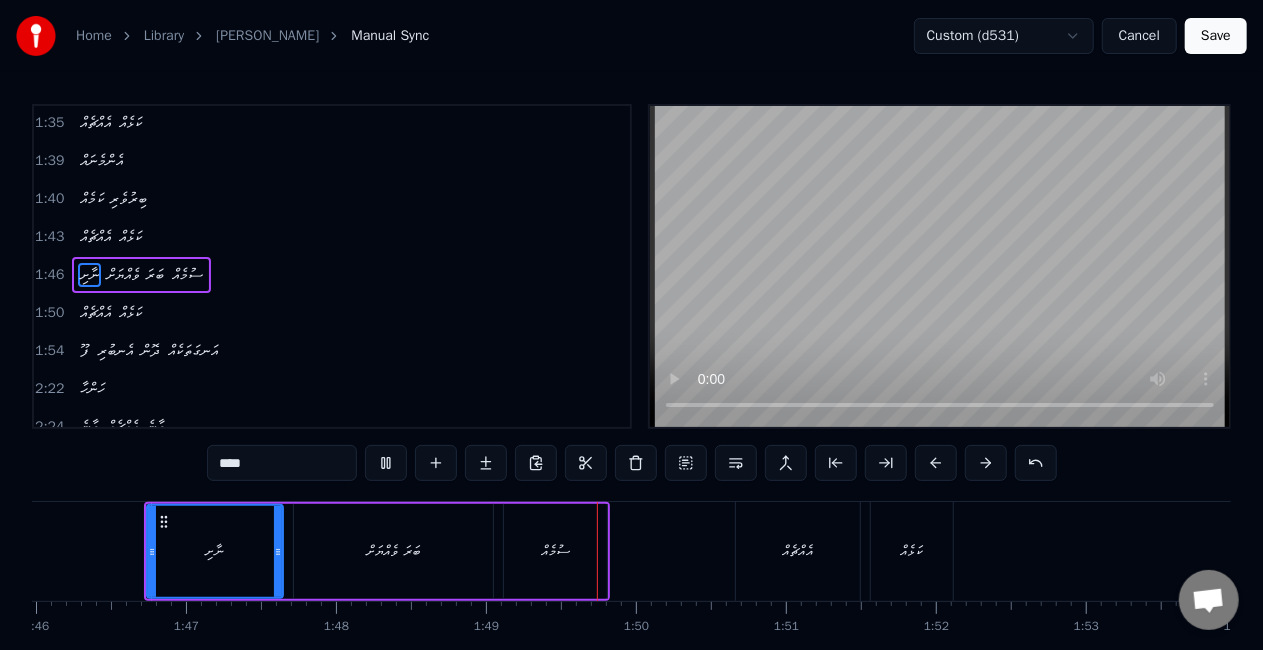 click at bounding box center (3253, 551) 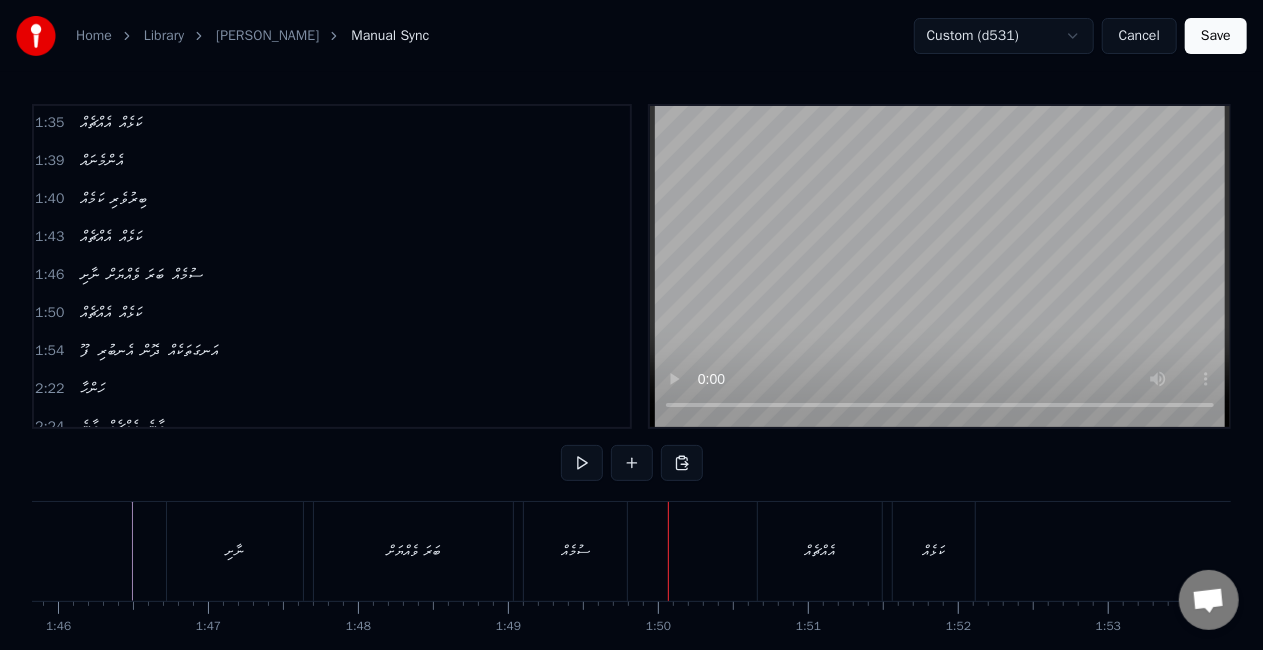 click on "ބަރަ ވެއްޔަށް" at bounding box center [413, 551] 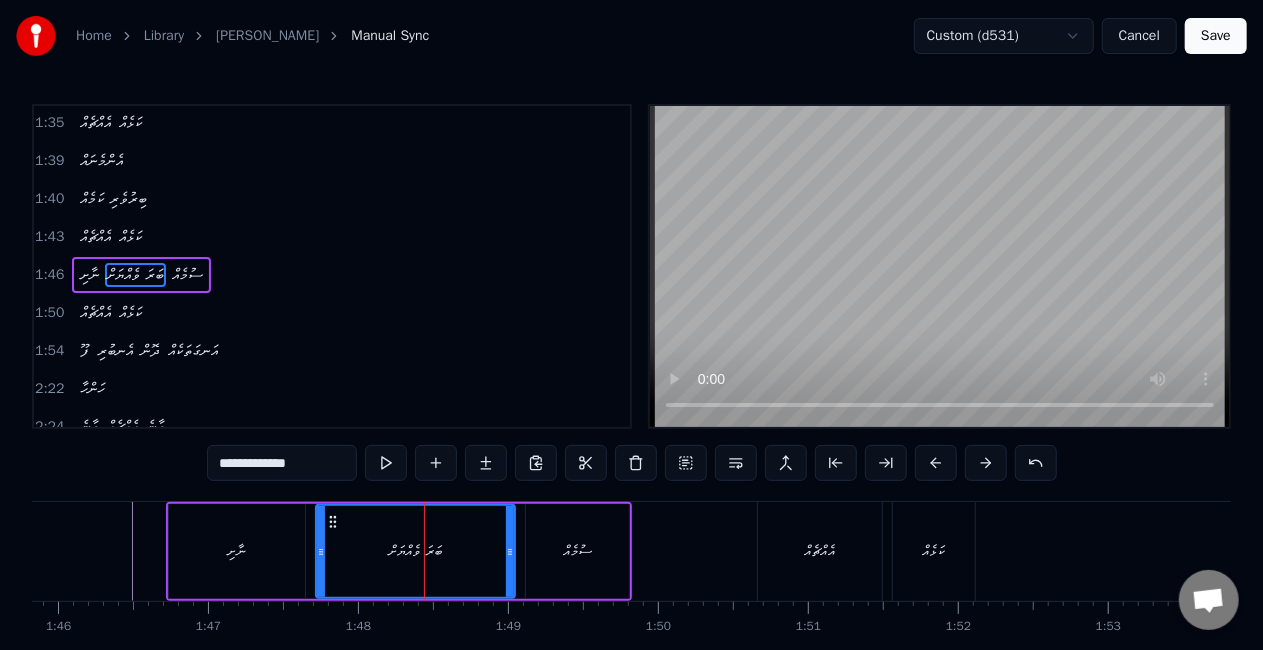 click on "**********" at bounding box center [282, 463] 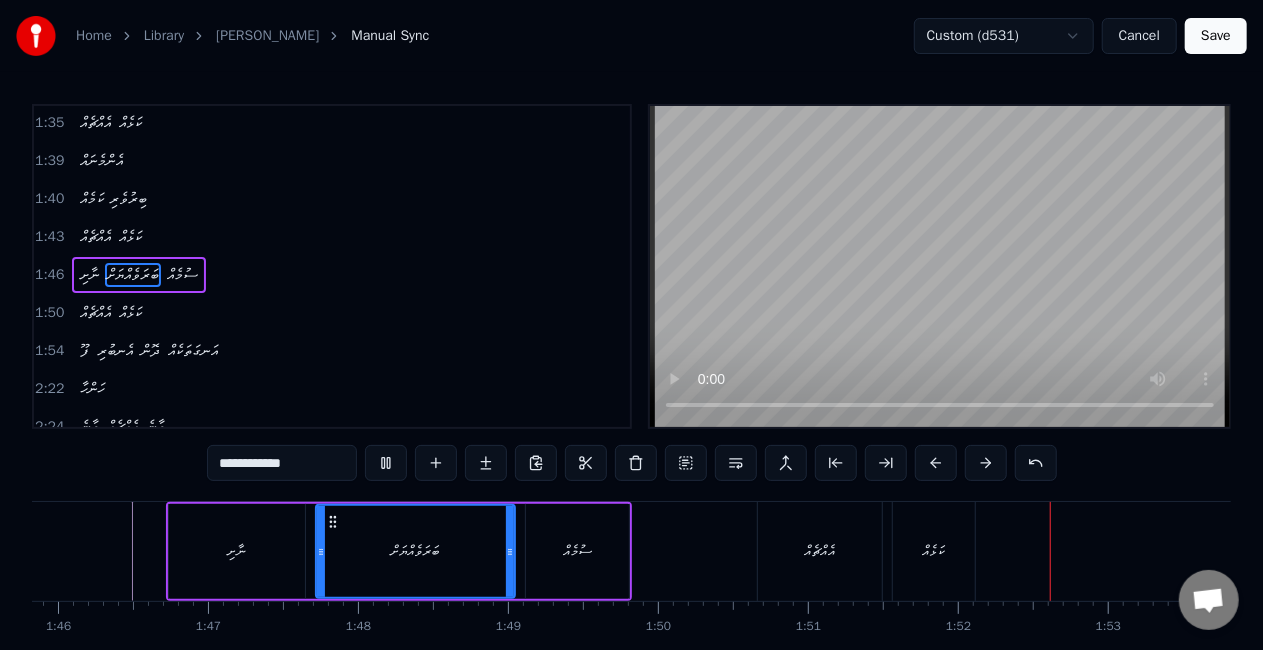 click on "އެއްޗެއް" at bounding box center (820, 551) 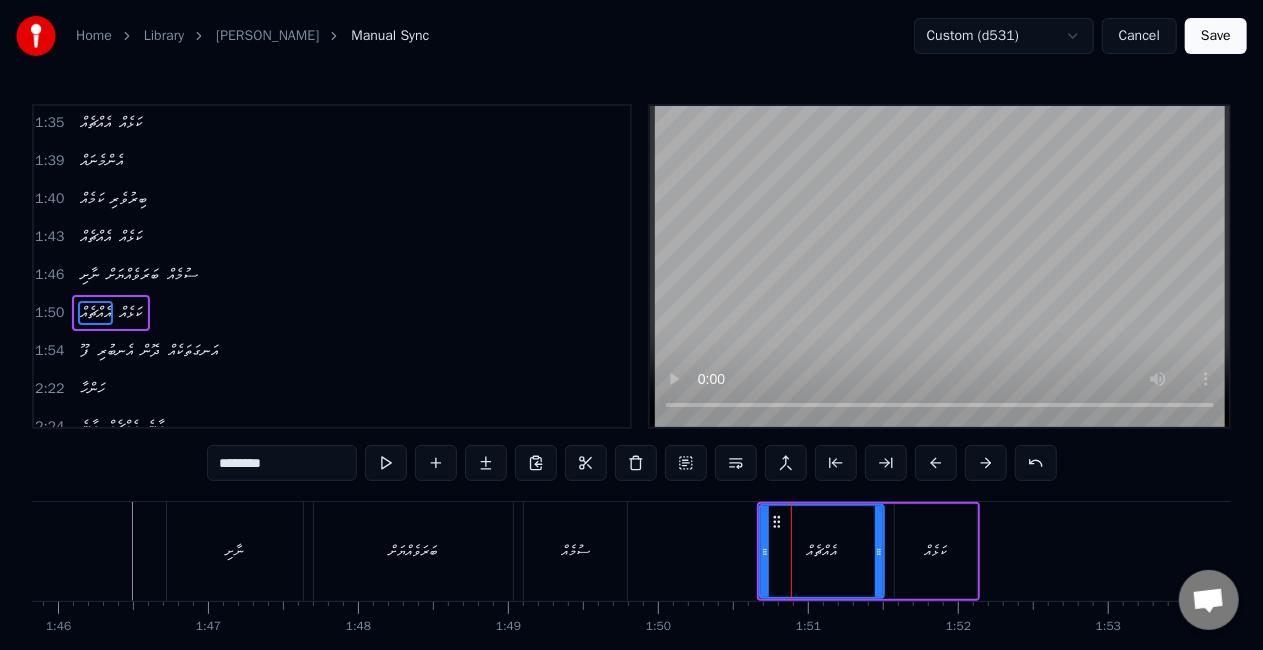 scroll, scrollTop: 837, scrollLeft: 0, axis: vertical 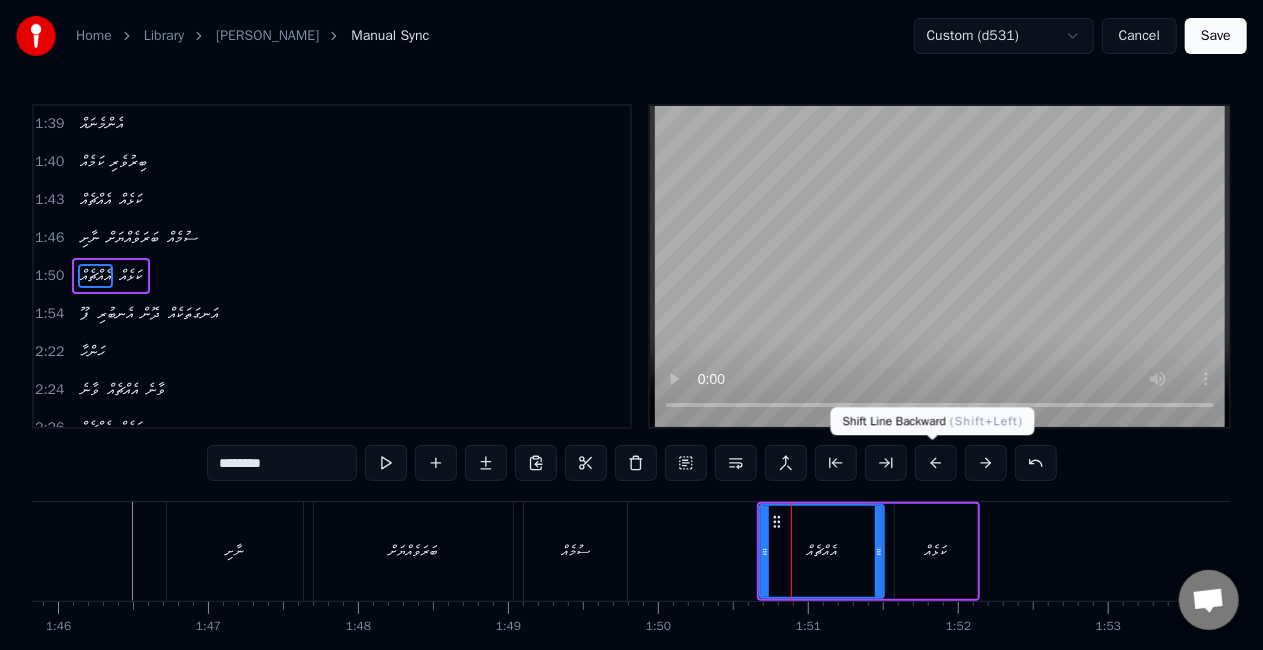 click at bounding box center [936, 463] 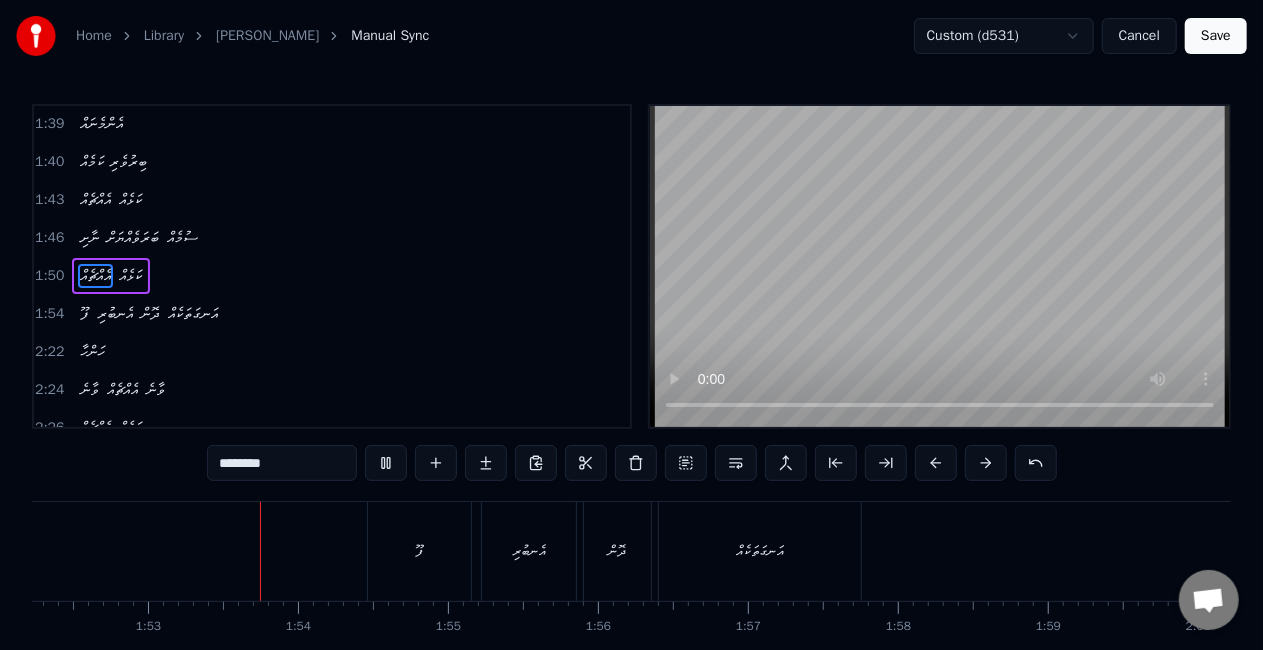 scroll, scrollTop: 0, scrollLeft: 16880, axis: horizontal 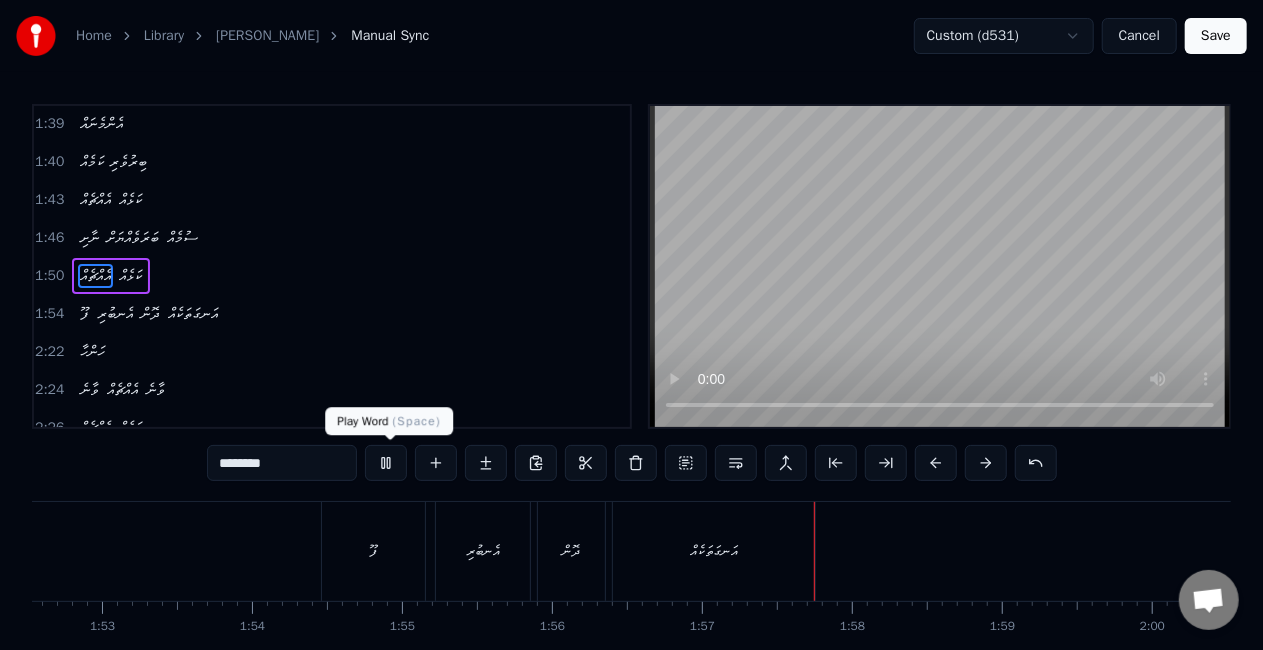 click at bounding box center [386, 463] 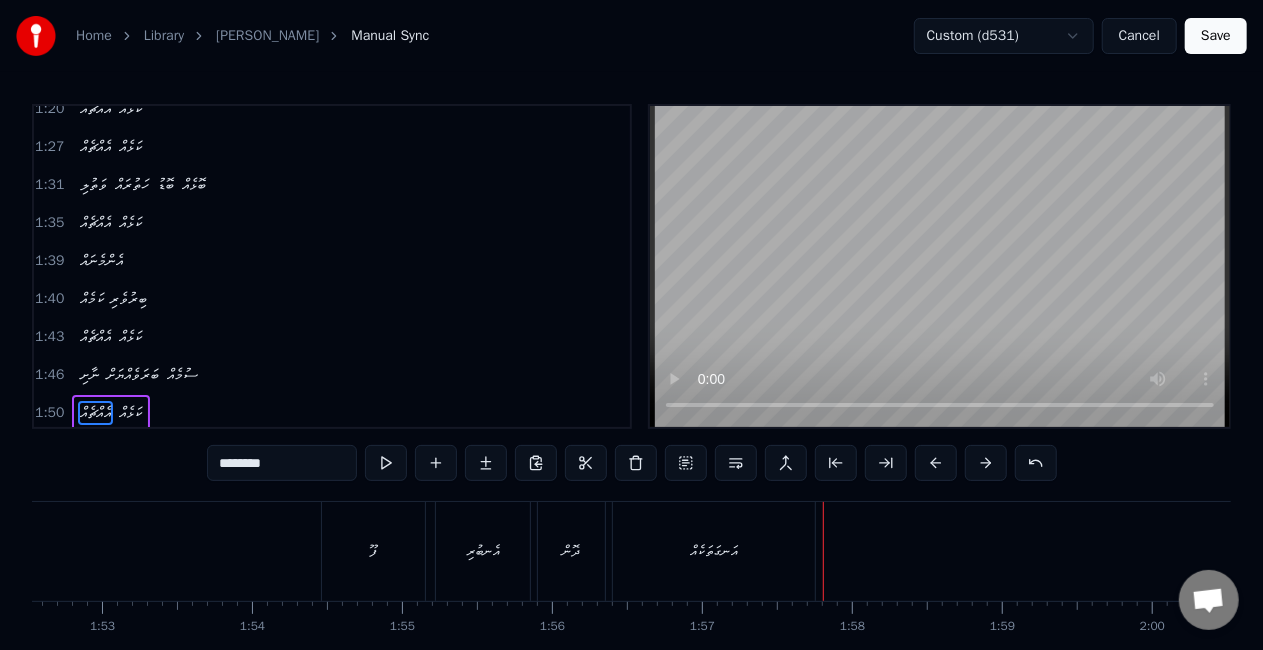 scroll, scrollTop: 800, scrollLeft: 0, axis: vertical 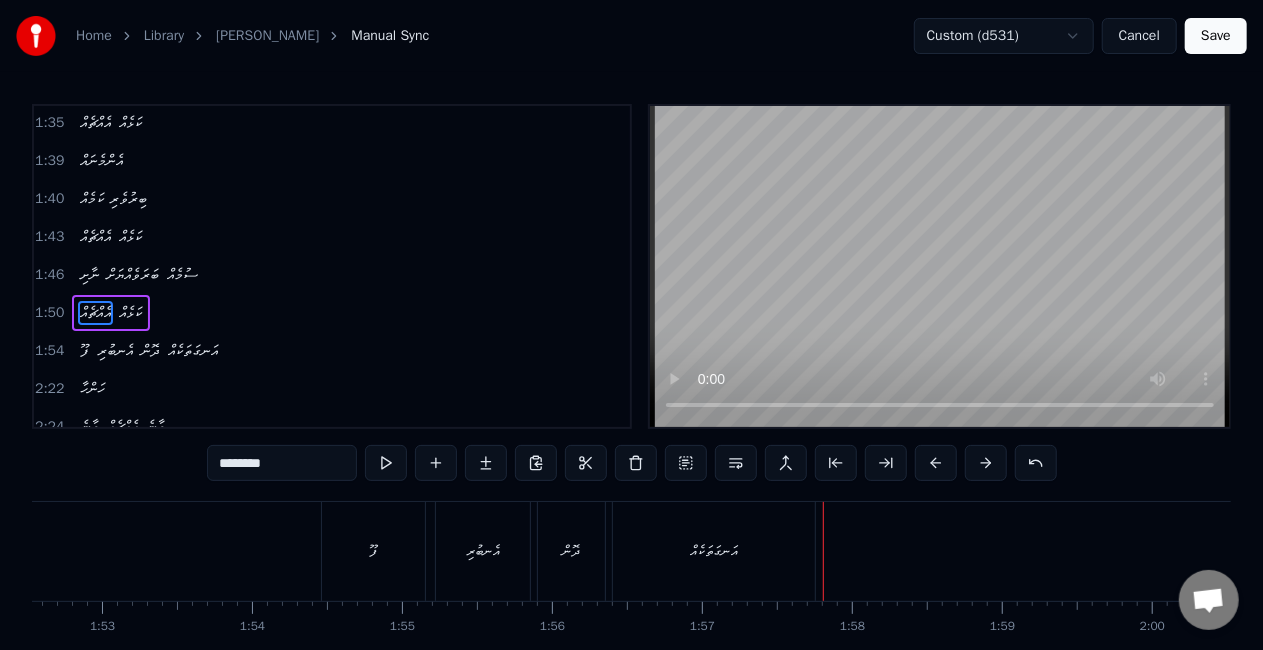 click on "ނާށި" at bounding box center (89, 275) 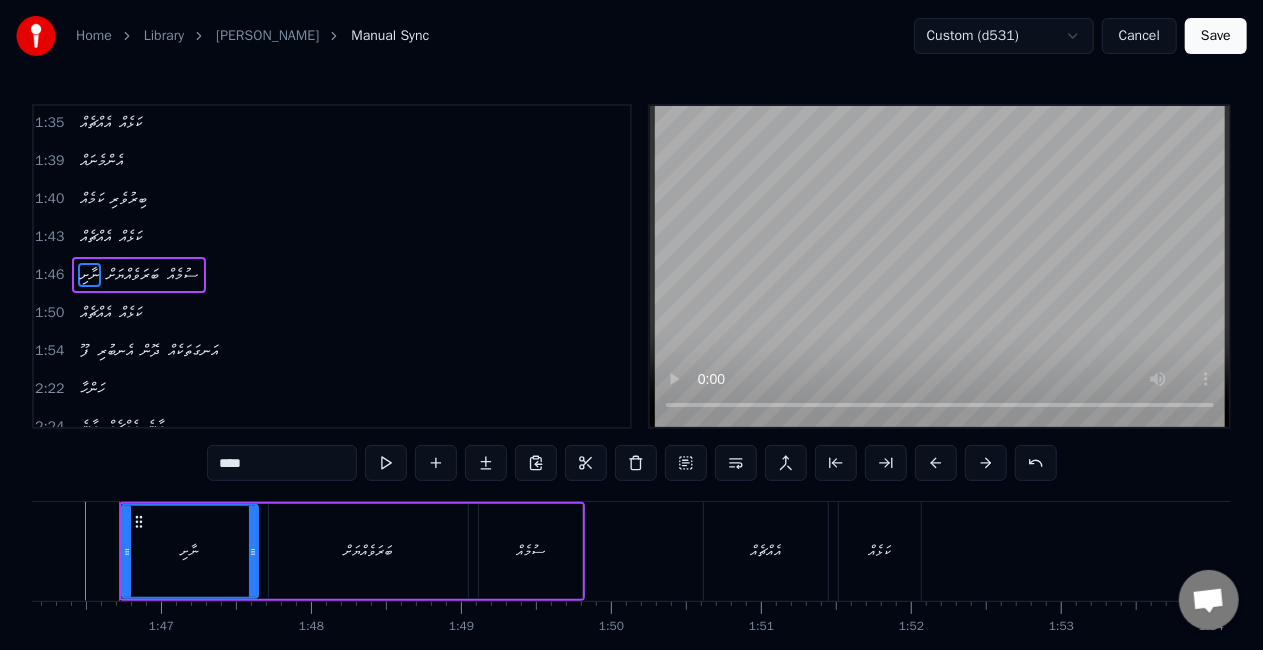 scroll, scrollTop: 0, scrollLeft: 15908, axis: horizontal 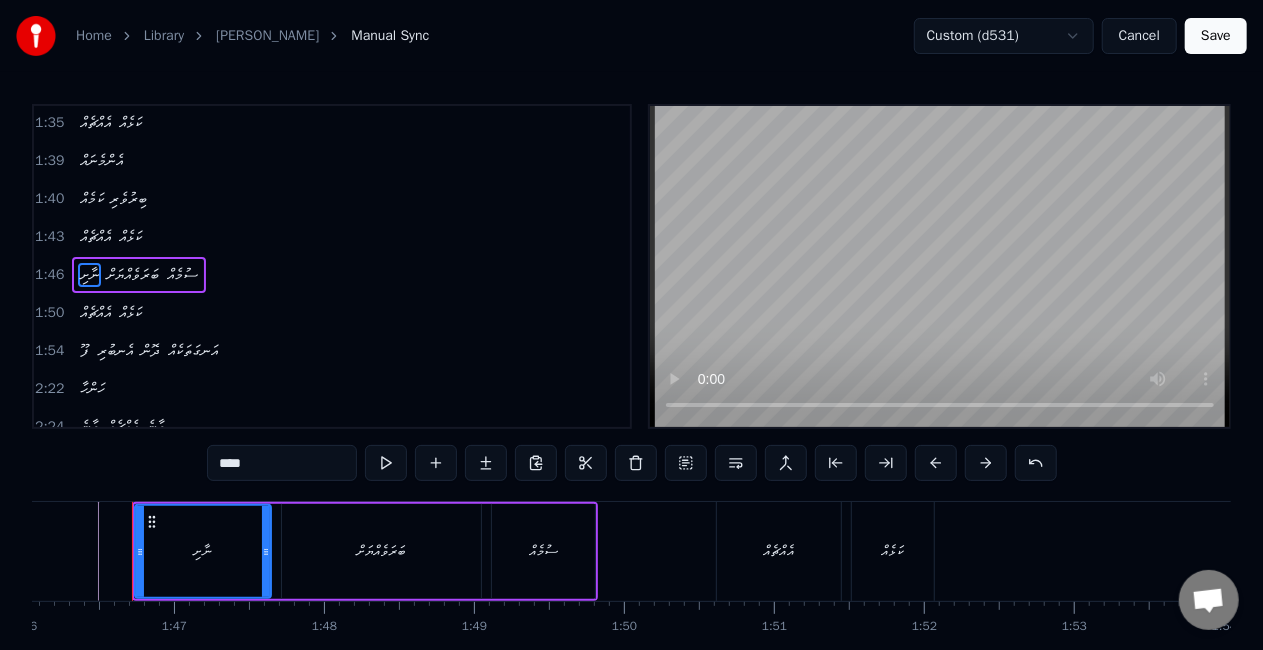 drag, startPoint x: 274, startPoint y: 464, endPoint x: 220, endPoint y: 464, distance: 54 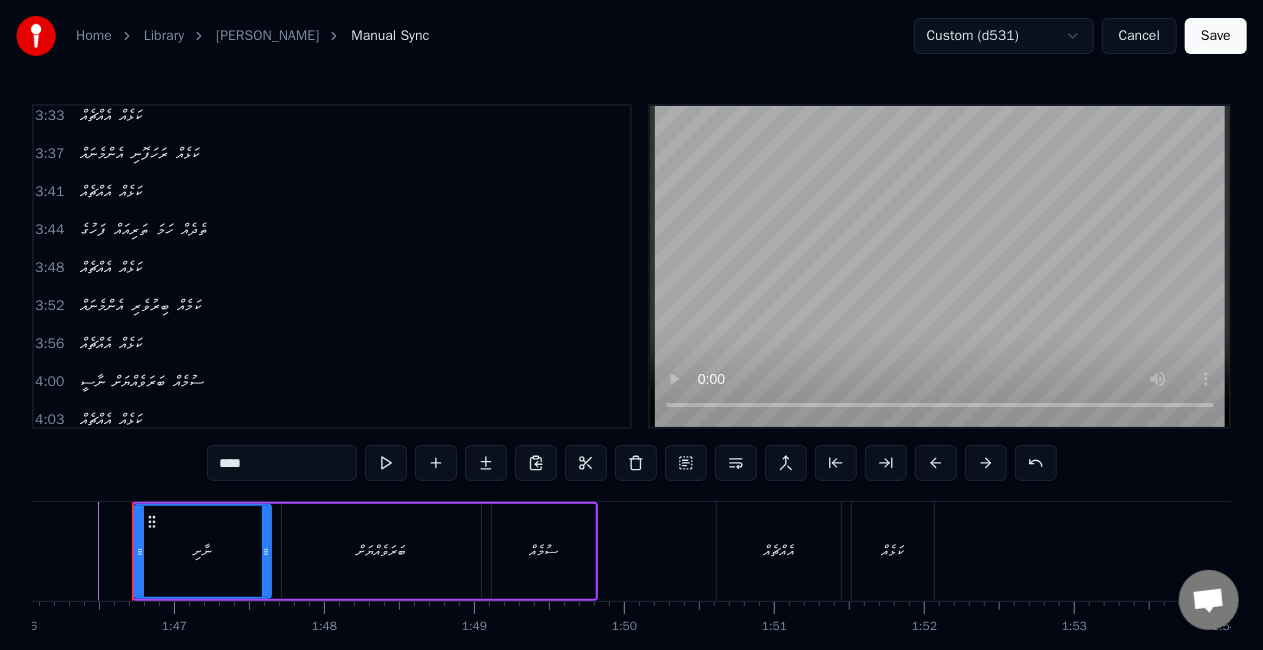 scroll, scrollTop: 1786, scrollLeft: 0, axis: vertical 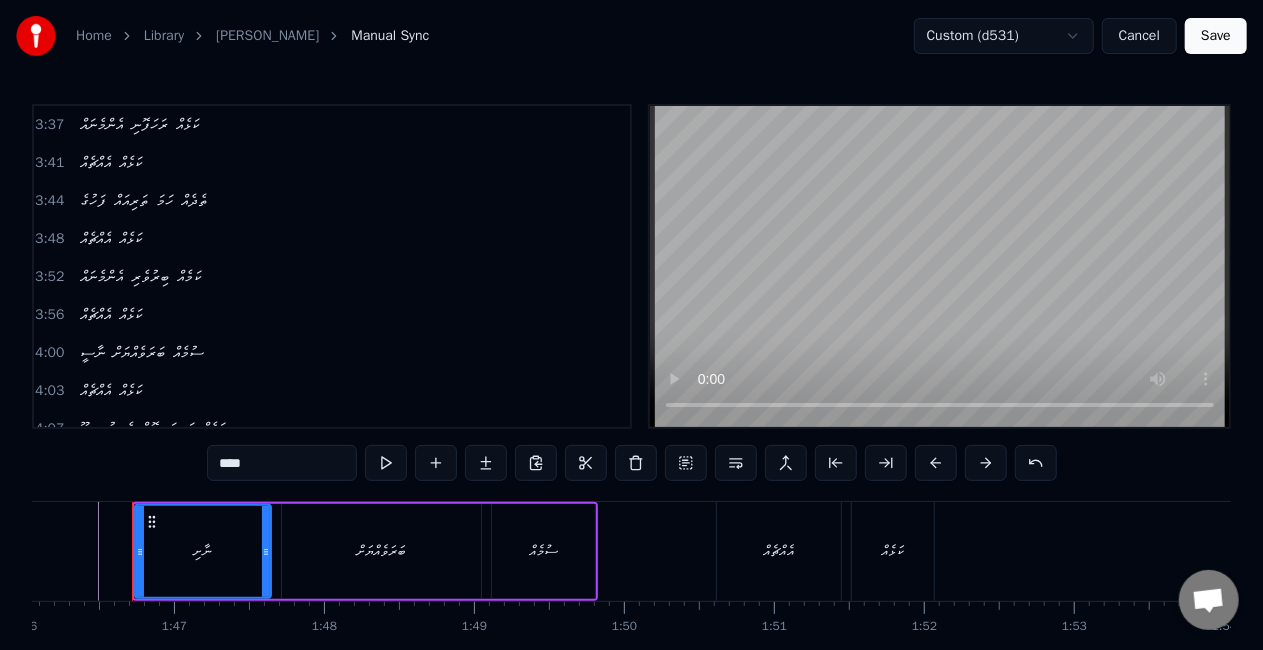 click on "ނާސީ" at bounding box center [92, 353] 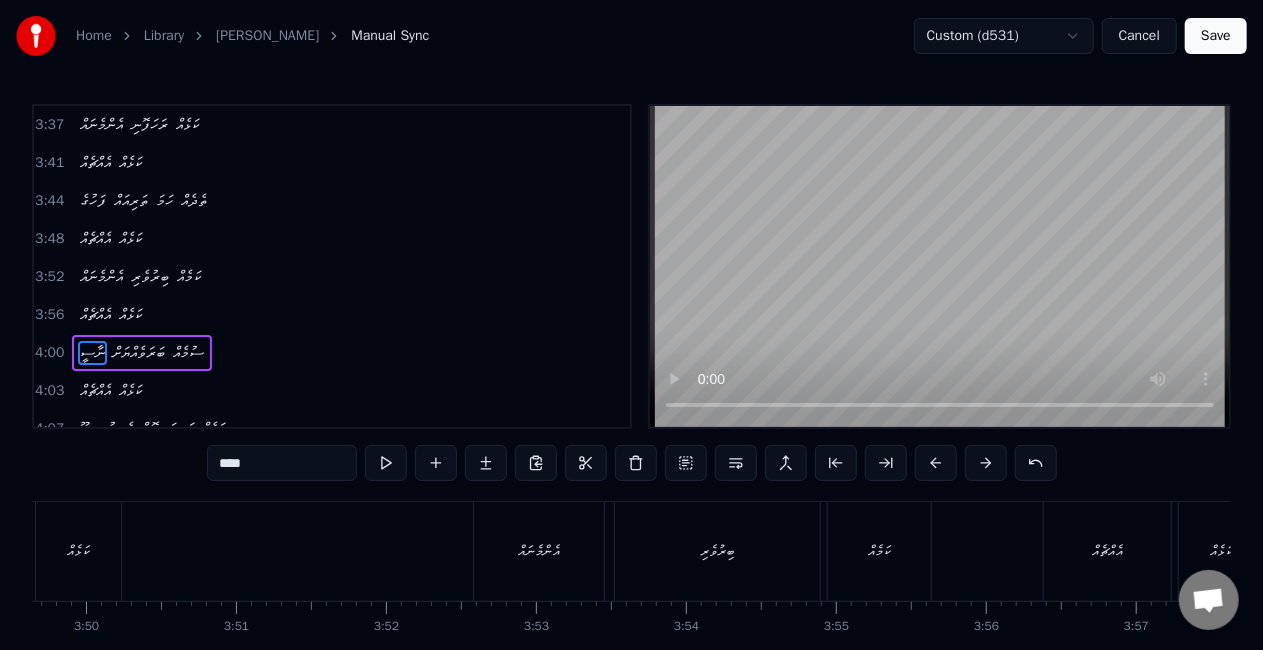 scroll, scrollTop: 0, scrollLeft: 35921, axis: horizontal 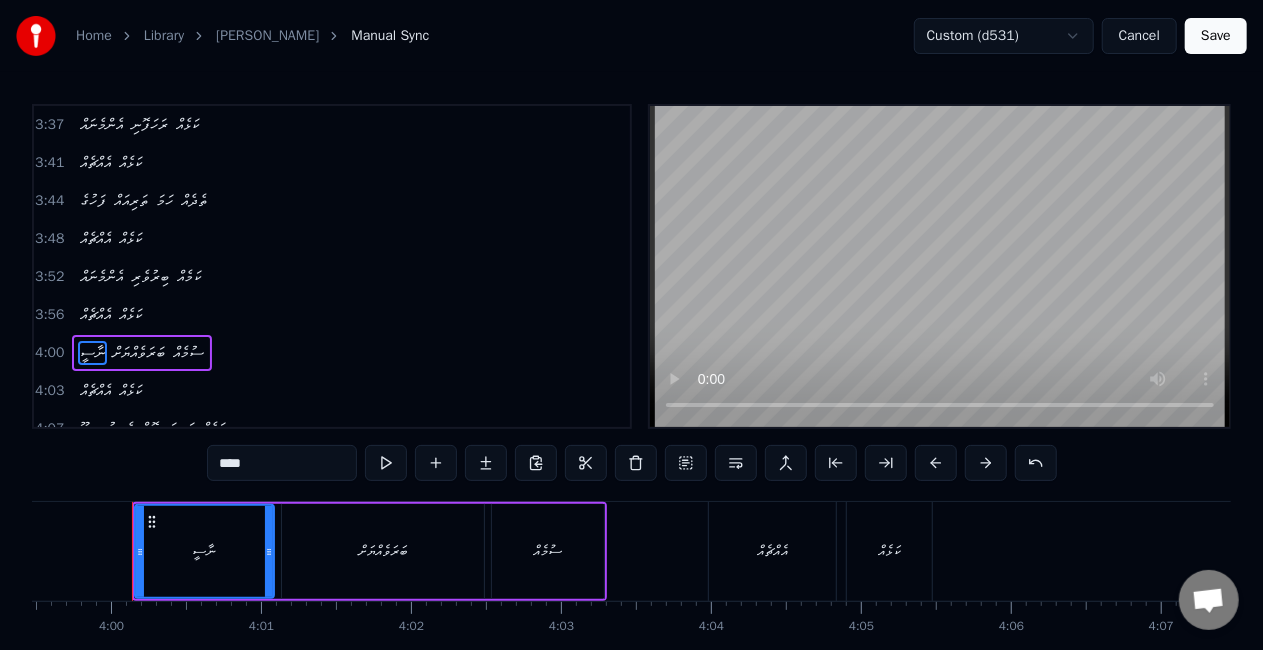 drag, startPoint x: 249, startPoint y: 462, endPoint x: 229, endPoint y: 458, distance: 20.396078 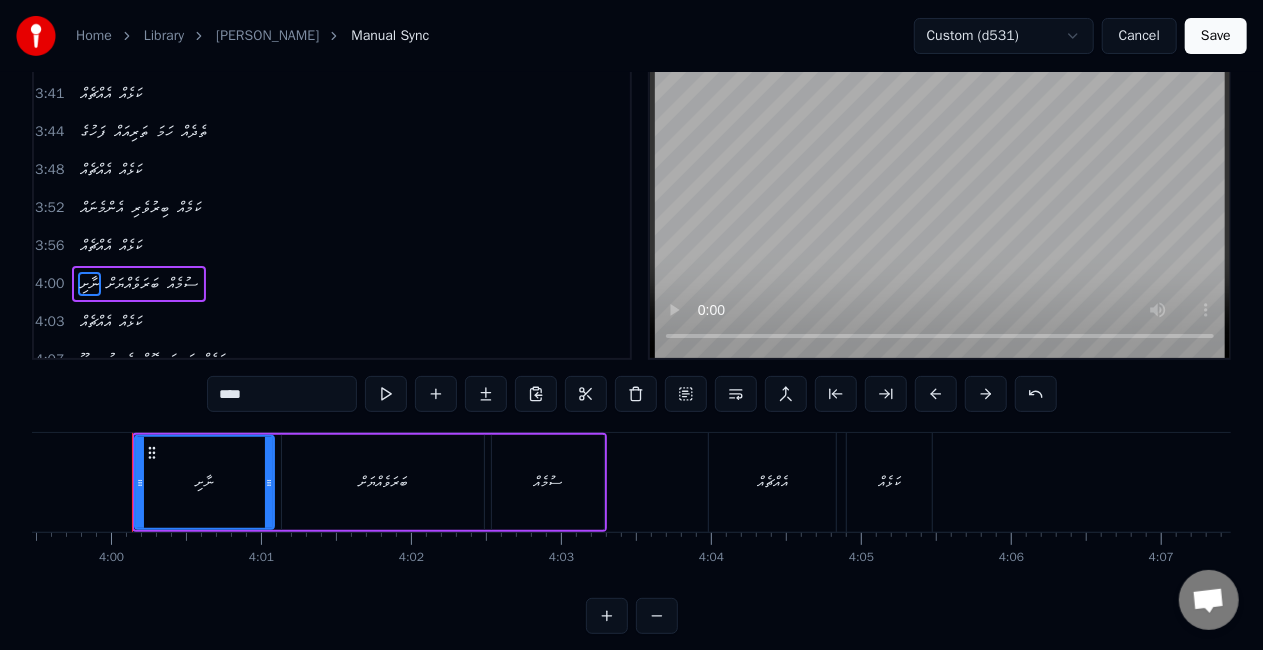 scroll, scrollTop: 100, scrollLeft: 0, axis: vertical 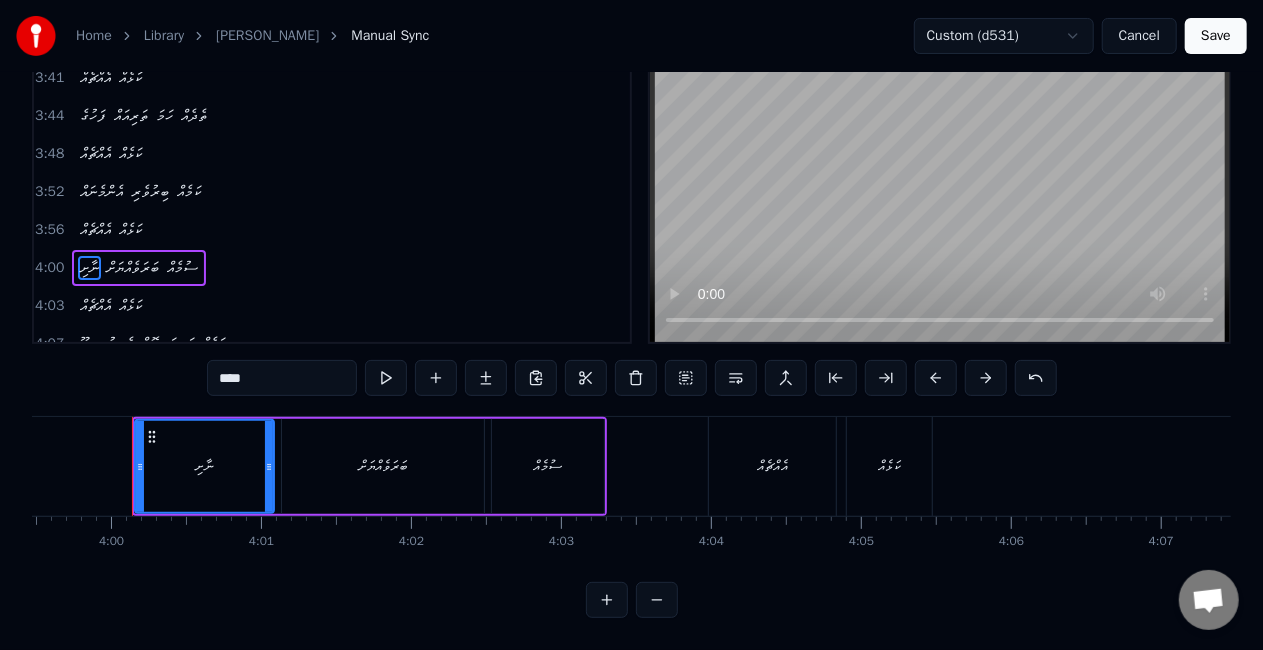 click on "އެއްޗެއް" at bounding box center (772, 466) 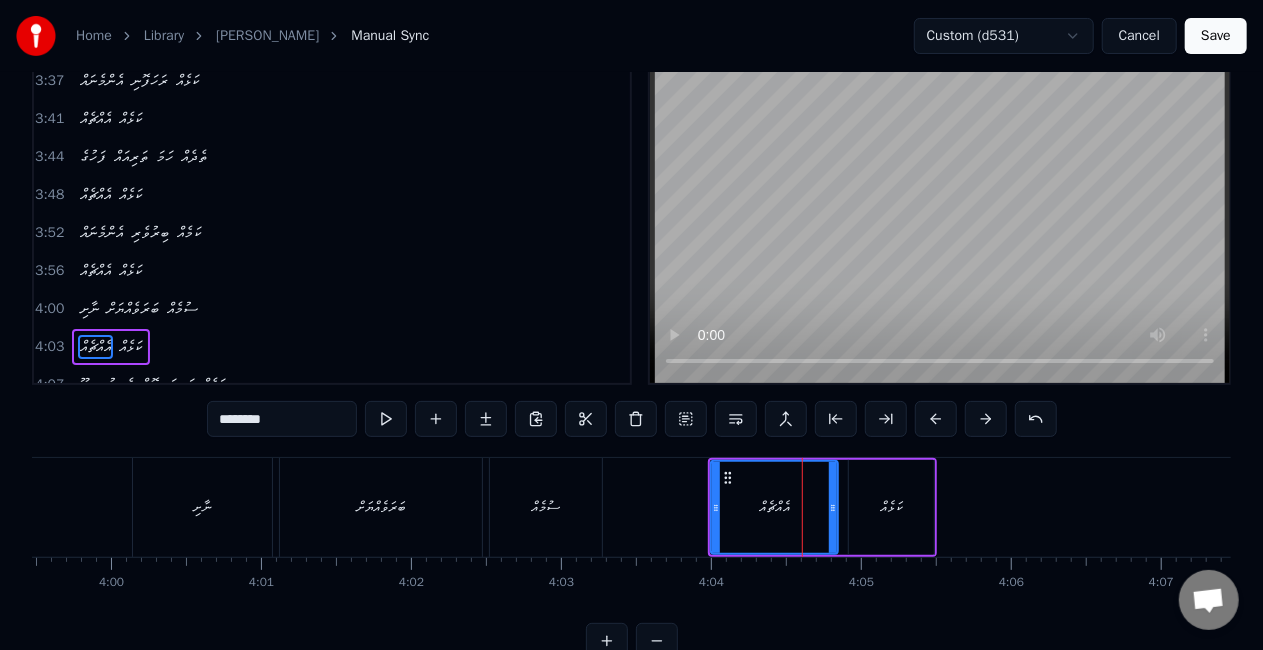 scroll, scrollTop: 29, scrollLeft: 0, axis: vertical 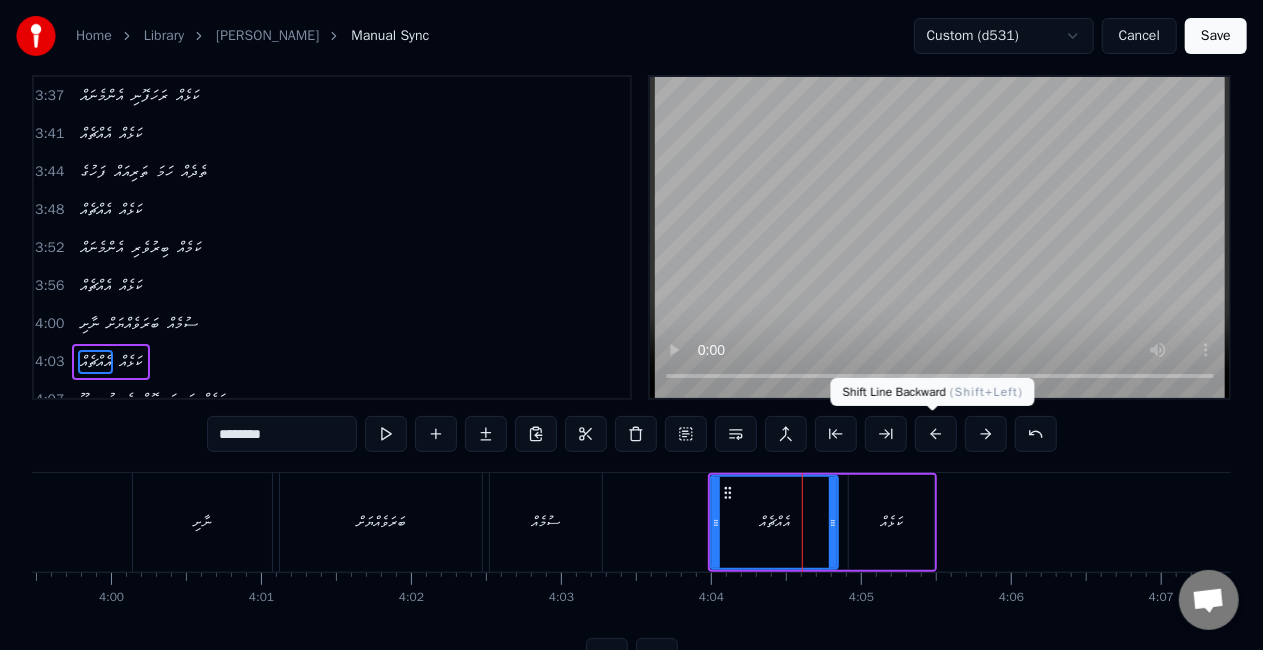 click at bounding box center (936, 434) 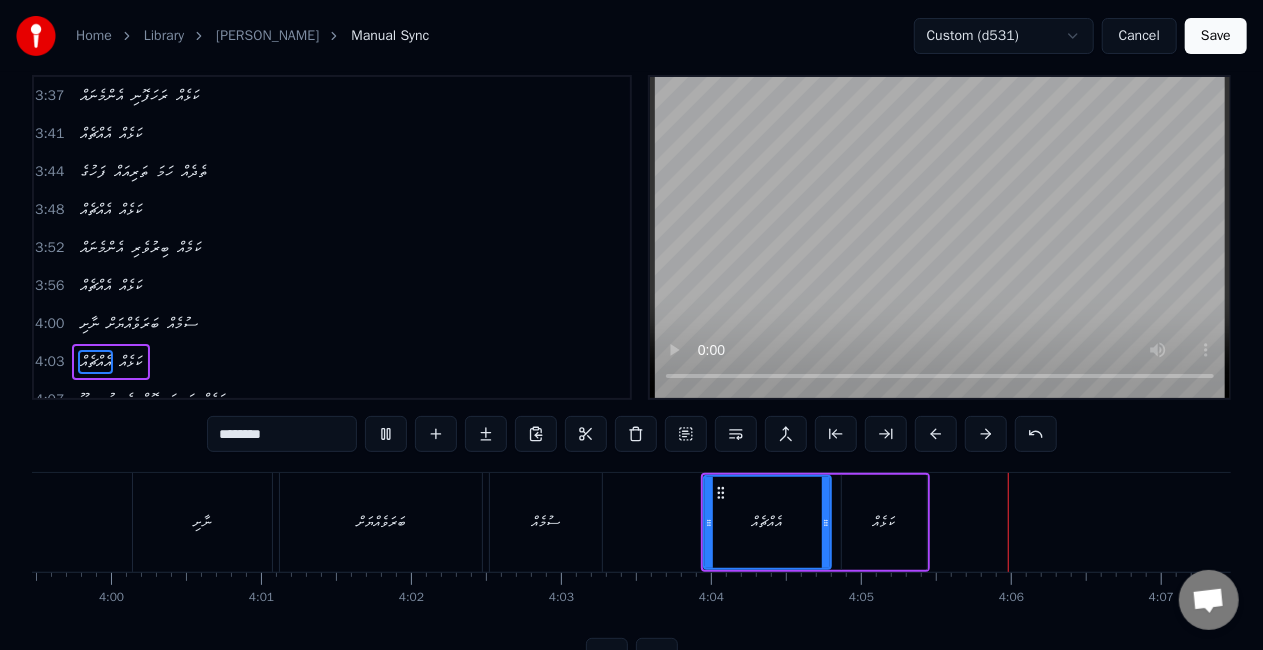 click on "ނާށި" at bounding box center (202, 522) 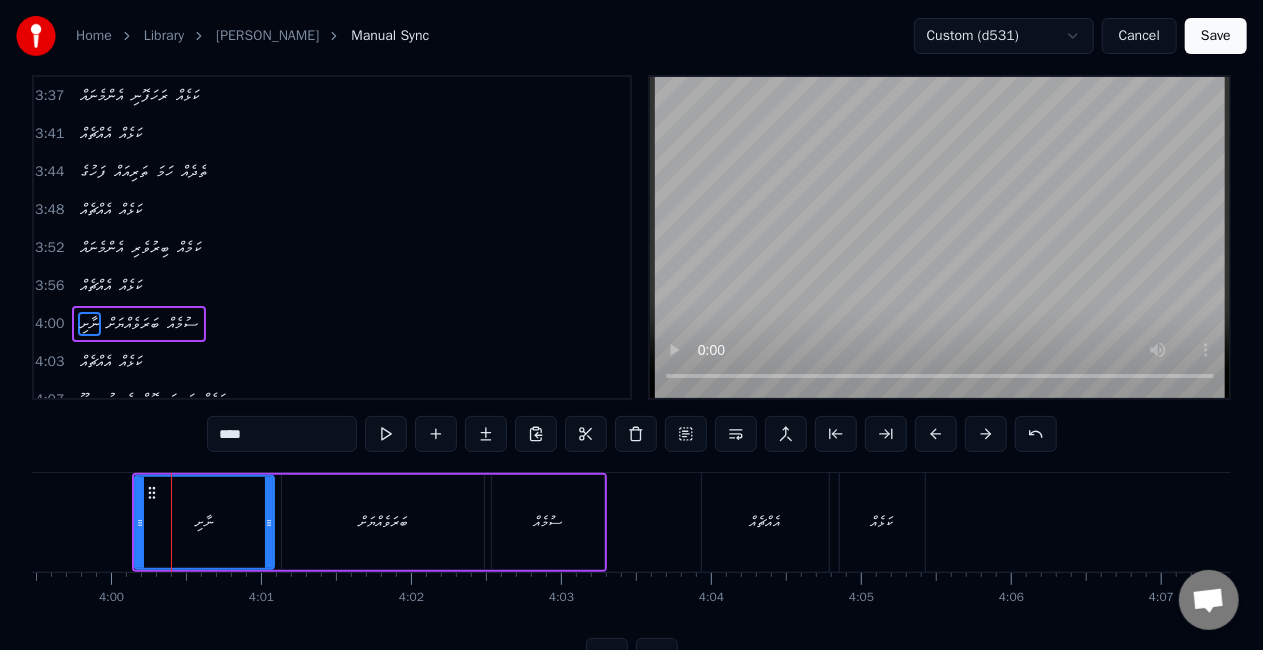 scroll, scrollTop: 0, scrollLeft: 0, axis: both 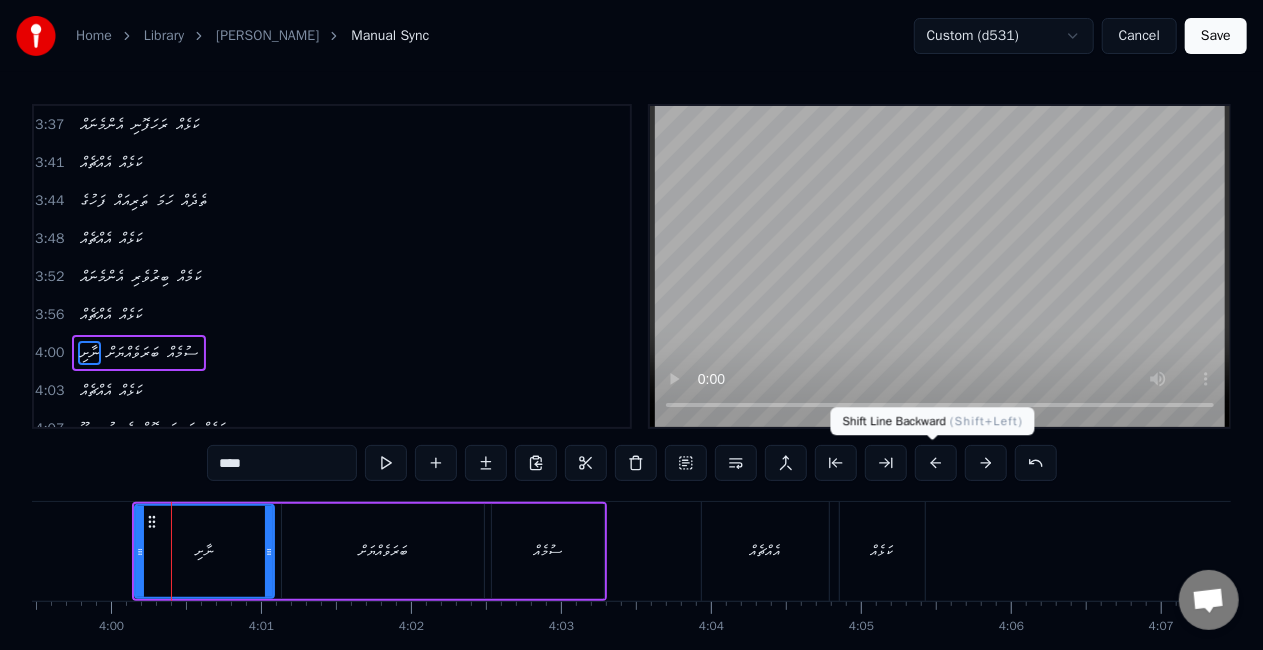 drag, startPoint x: 942, startPoint y: 469, endPoint x: 917, endPoint y: 448, distance: 32.649654 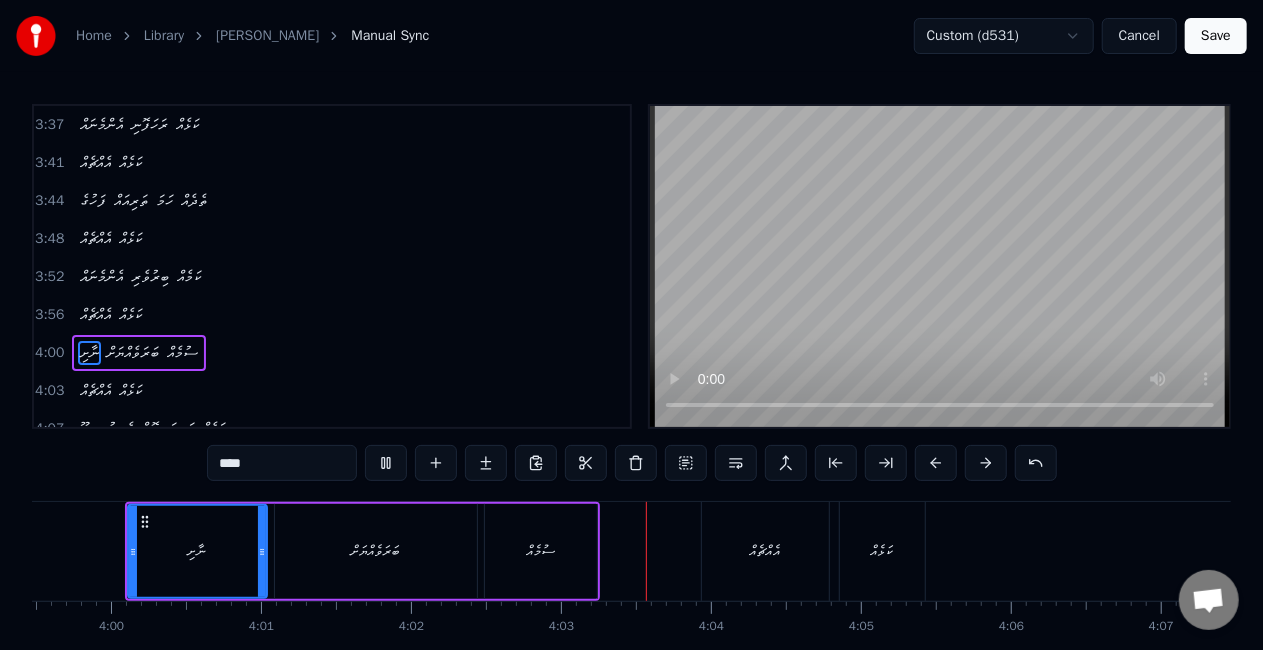 click on "ބަރަވެއްޔަށް" at bounding box center (376, 551) 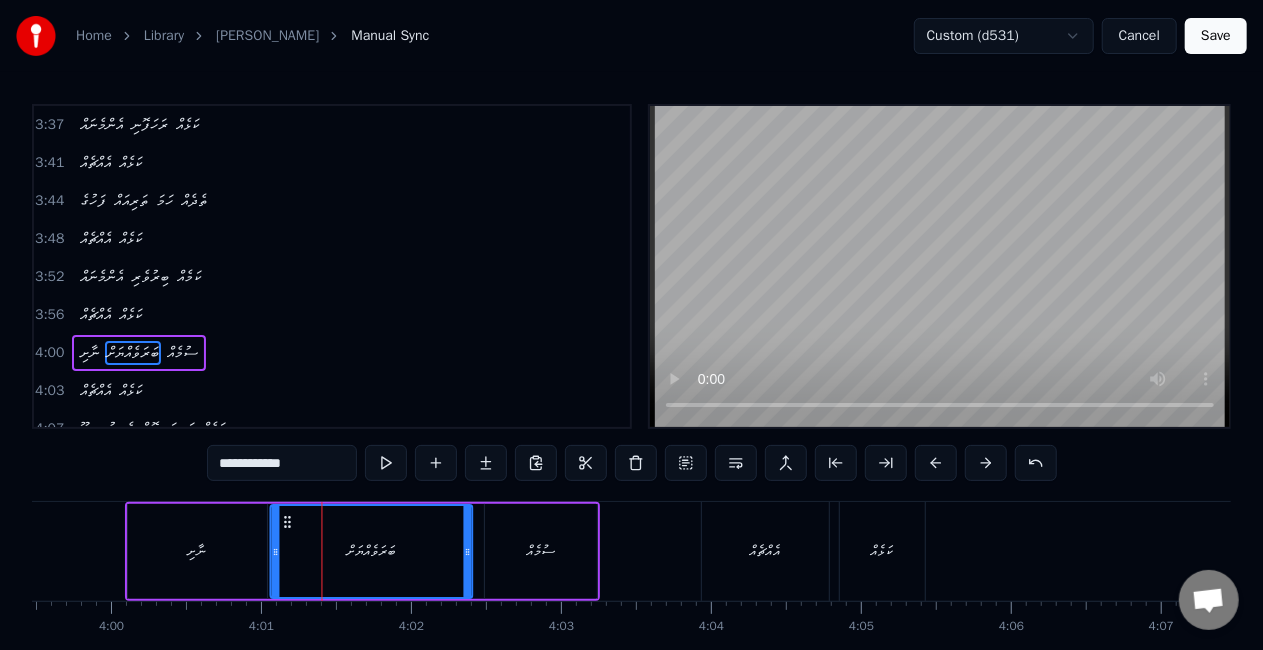 click 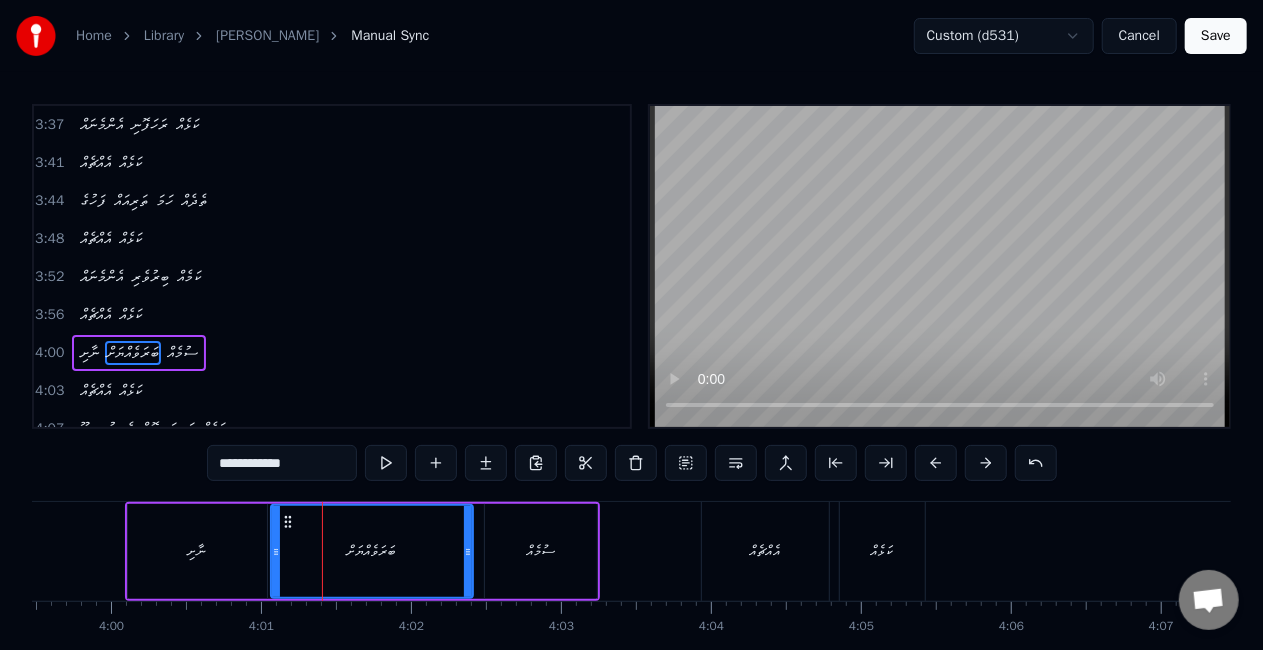 click on "ނާށި" at bounding box center [197, 551] 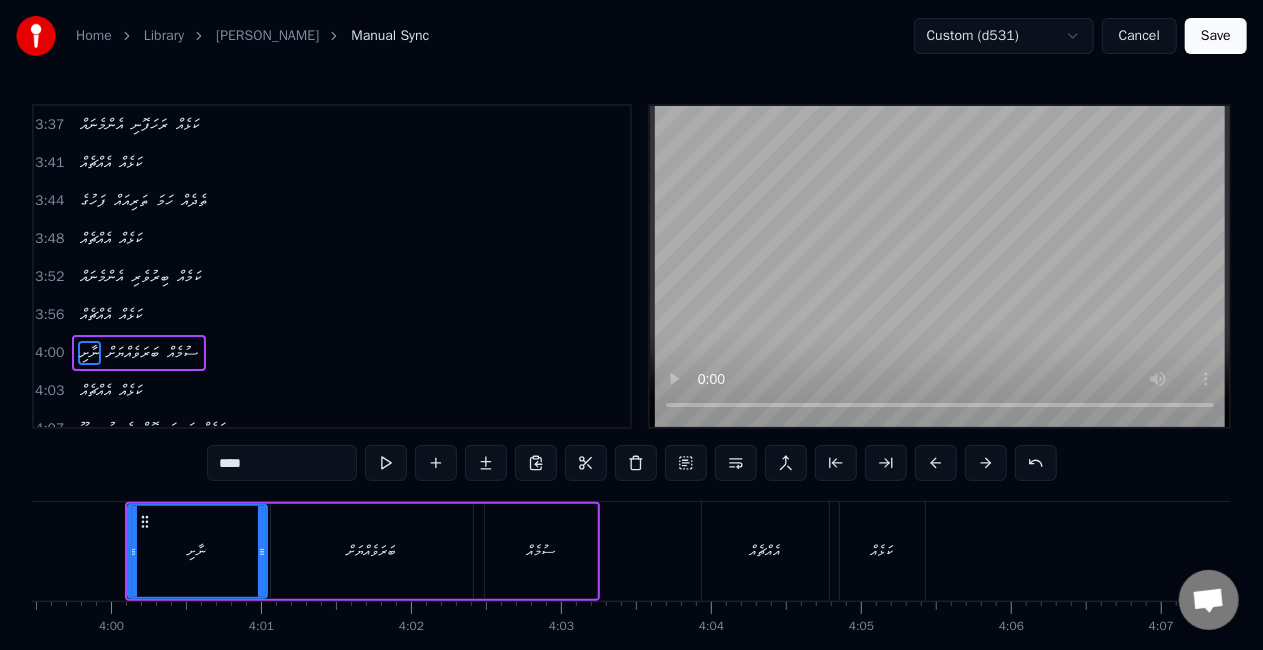 scroll, scrollTop: 0, scrollLeft: 35920, axis: horizontal 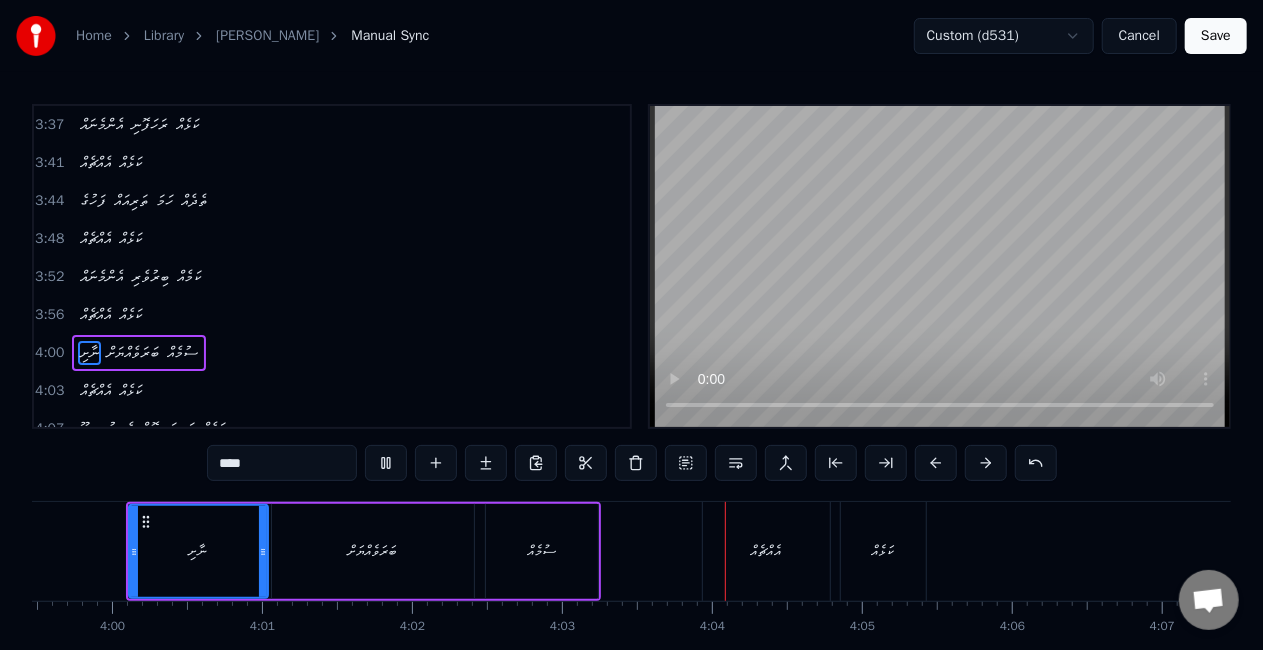 click on "ބަރަވެއްޔަށް" at bounding box center [373, 551] 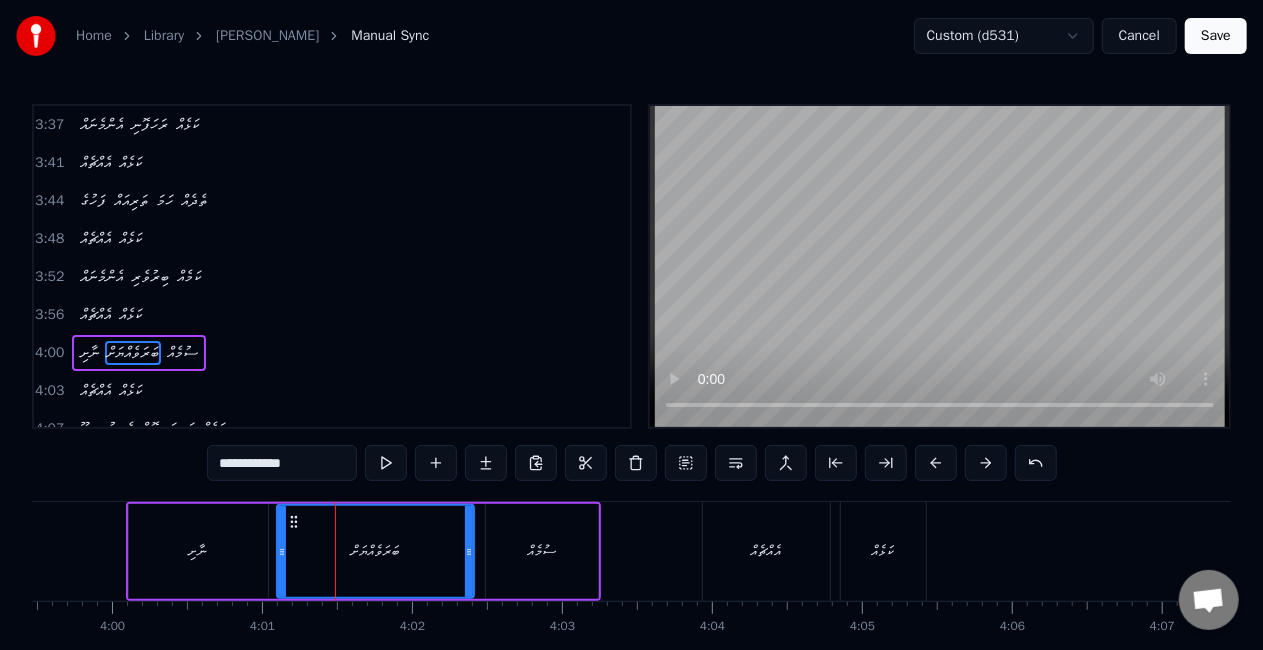 click 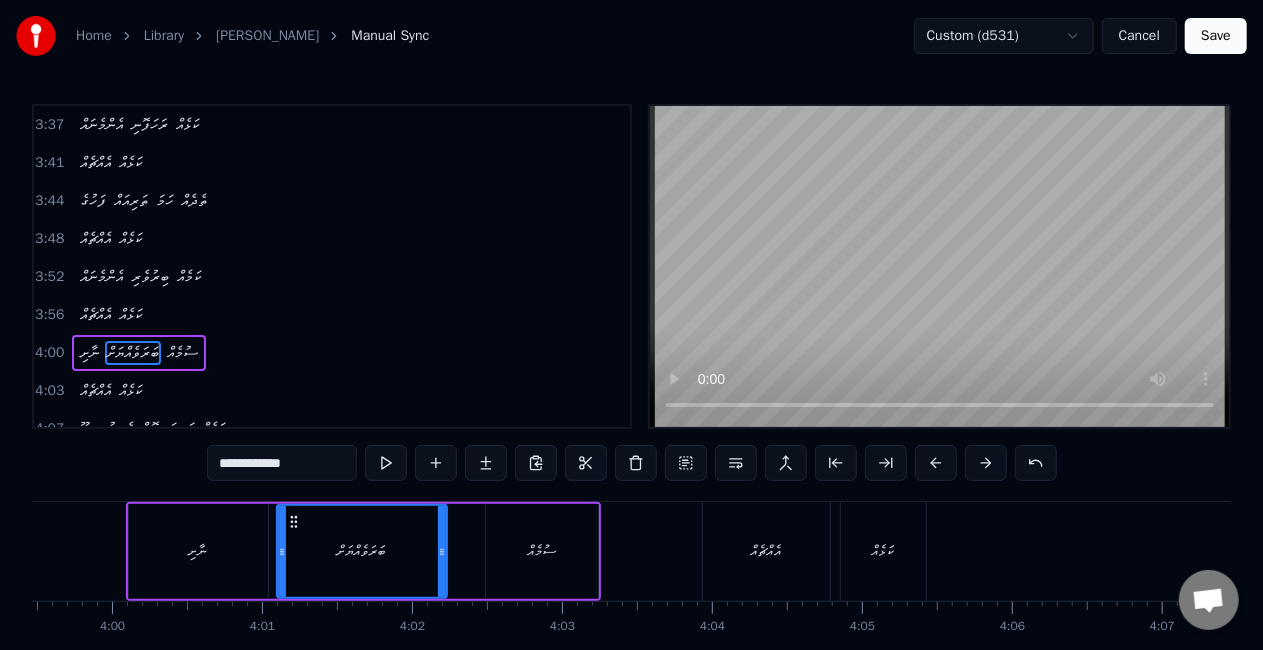 drag, startPoint x: 465, startPoint y: 546, endPoint x: 438, endPoint y: 547, distance: 27.018513 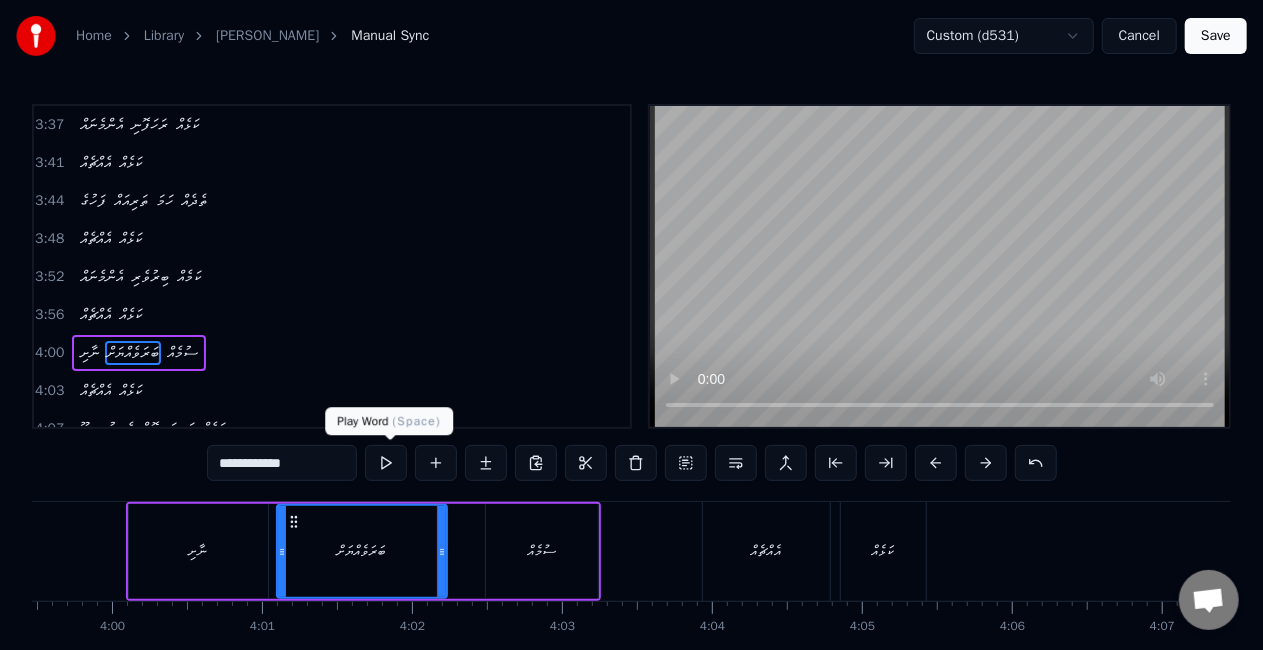 click at bounding box center [386, 463] 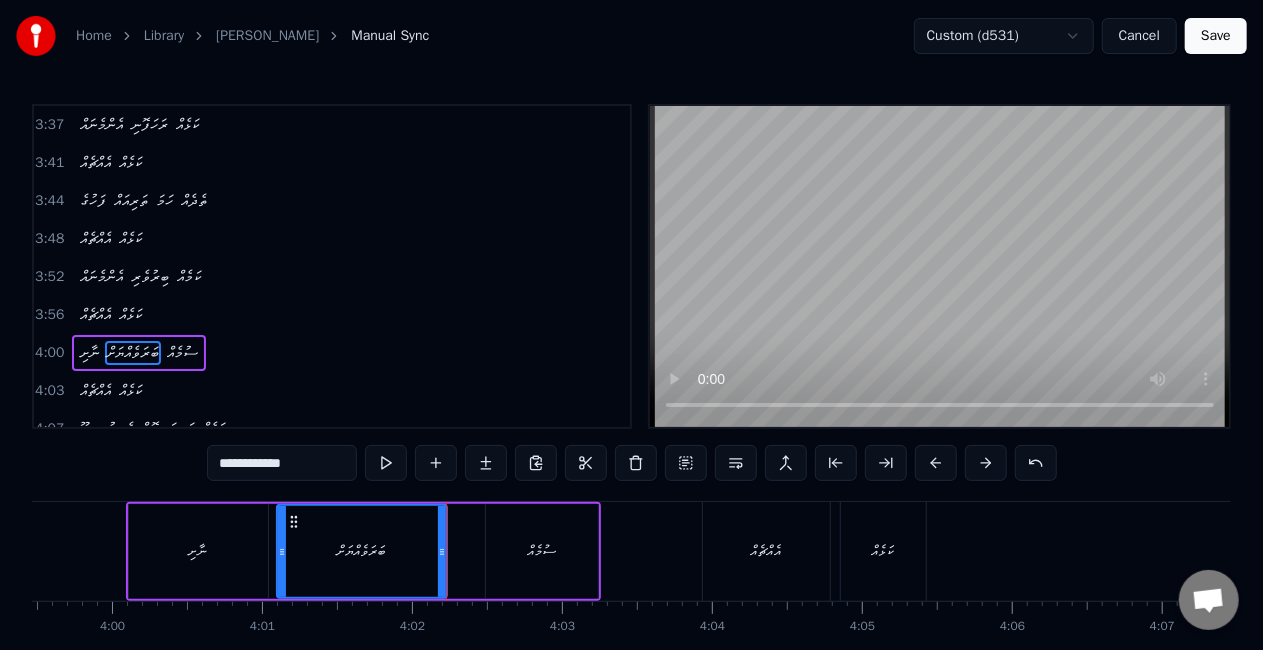 click on "ނާށި" at bounding box center (198, 551) 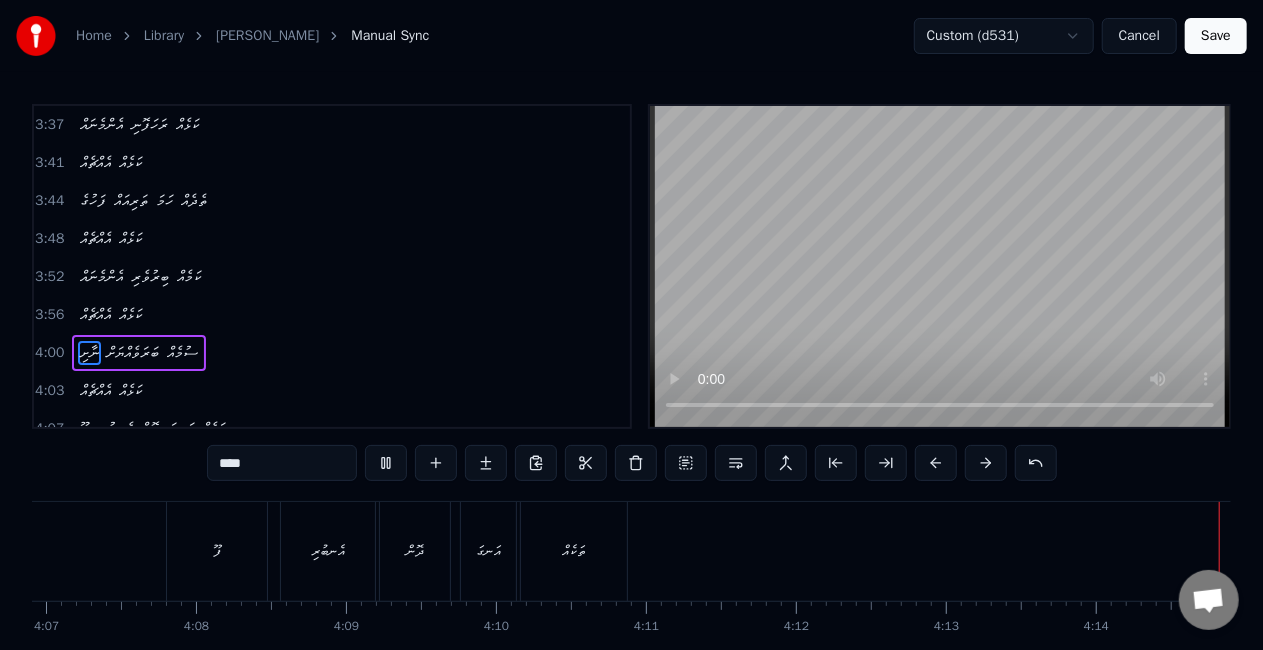 scroll, scrollTop: 0, scrollLeft: 37036, axis: horizontal 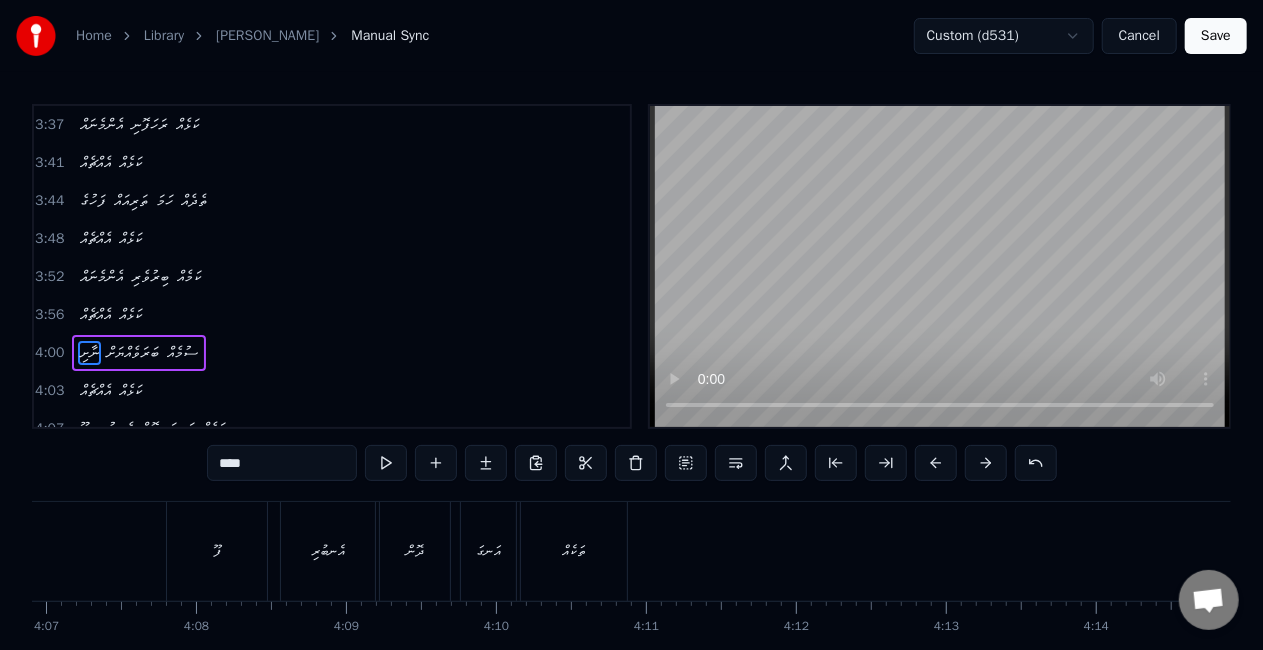 click on "Save" at bounding box center [1216, 36] 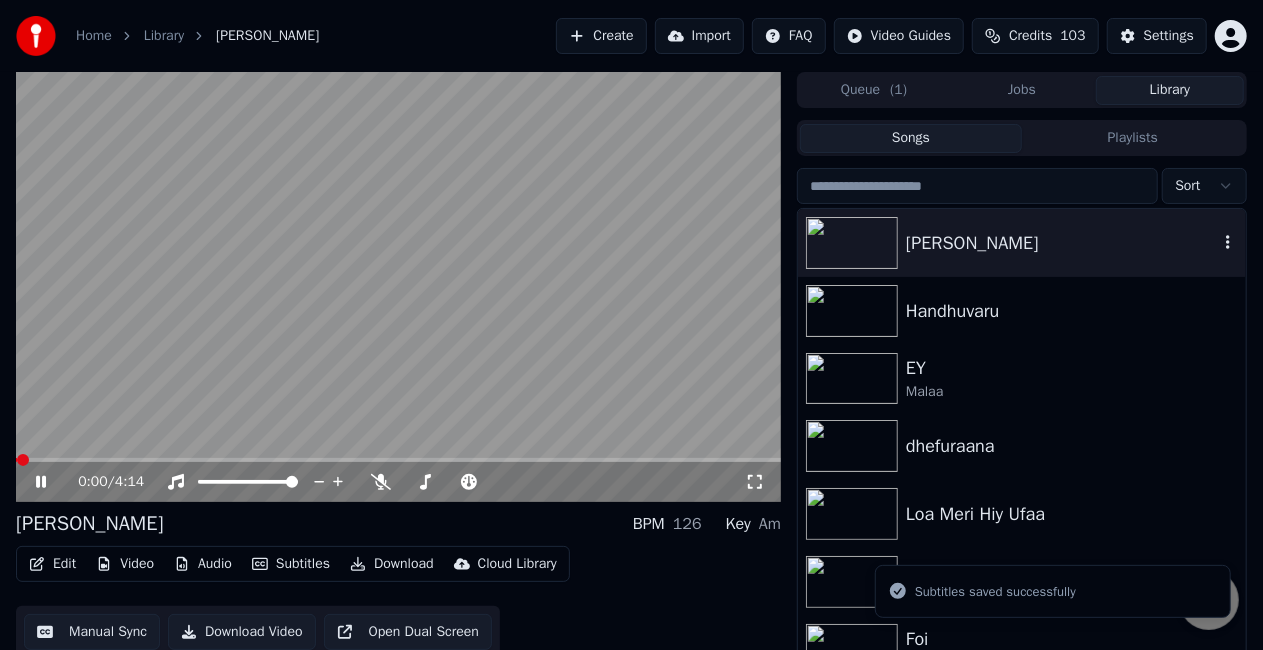 click on "[PERSON_NAME]" at bounding box center [1022, 243] 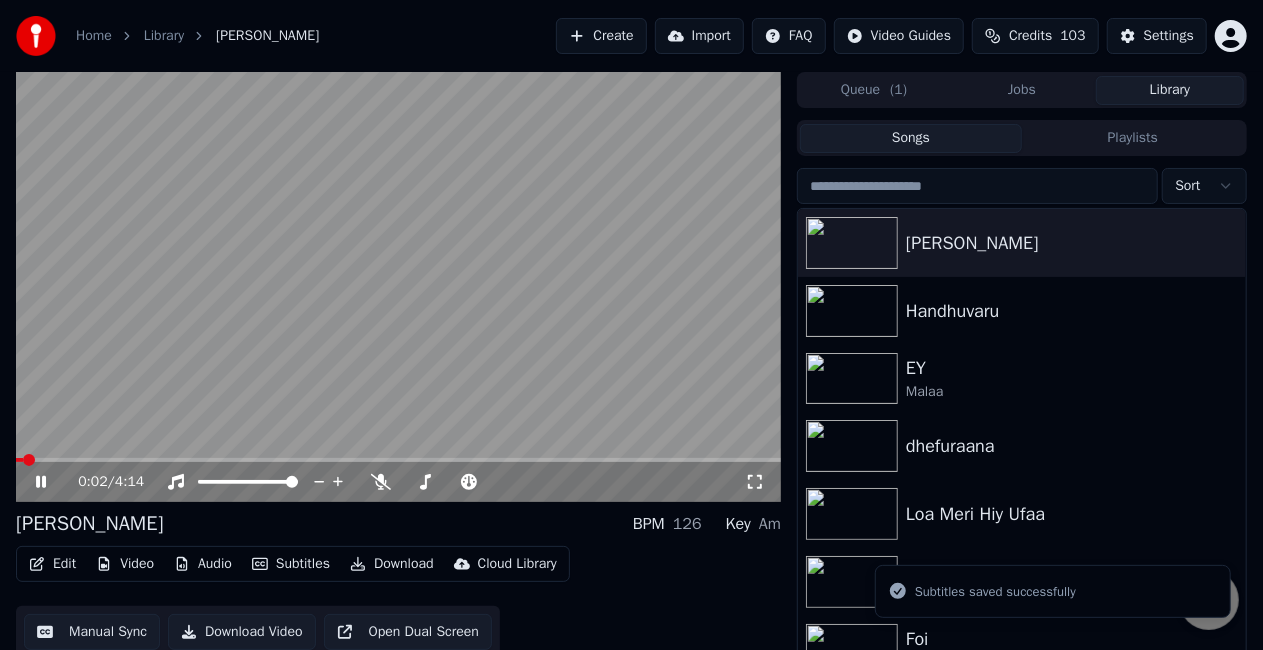 click on "Download" at bounding box center (392, 564) 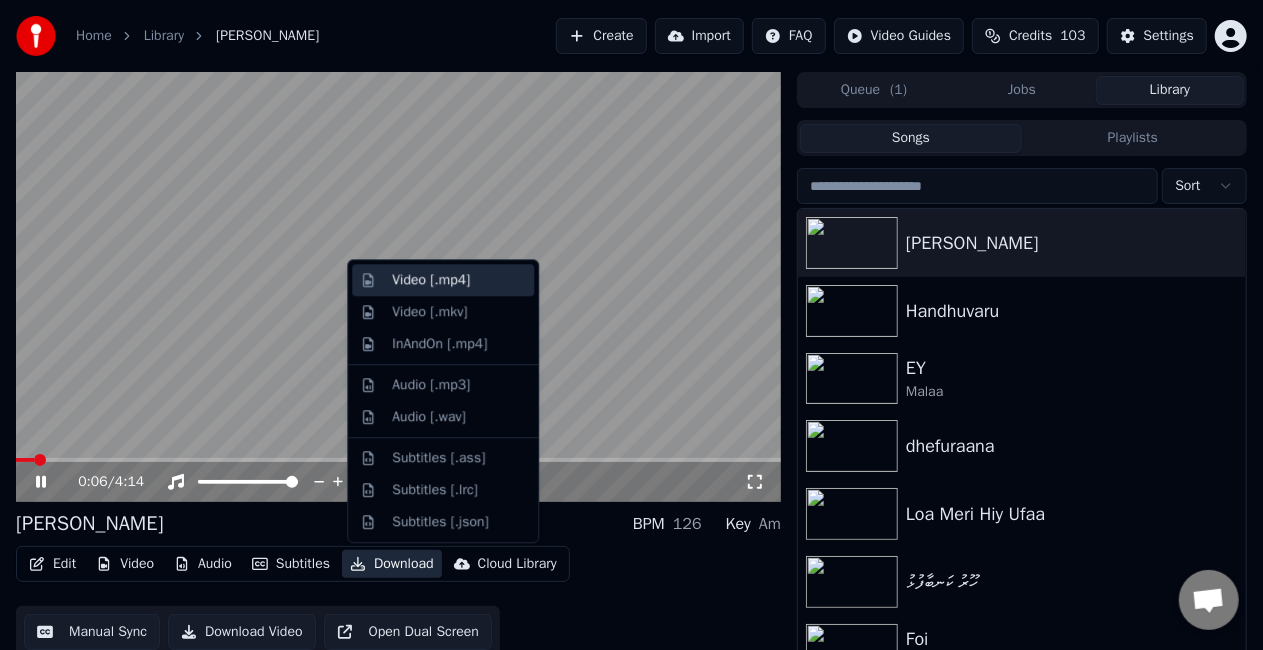 click on "Video [.mp4]" at bounding box center [431, 280] 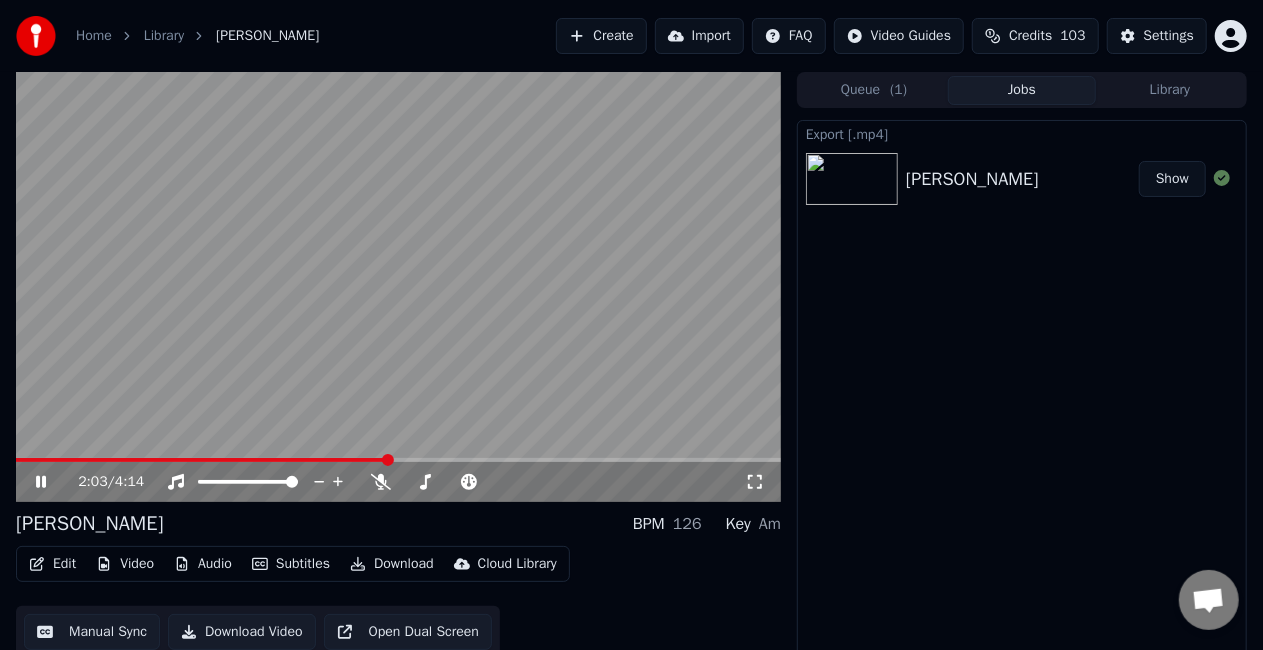 click on "Show" at bounding box center [1172, 179] 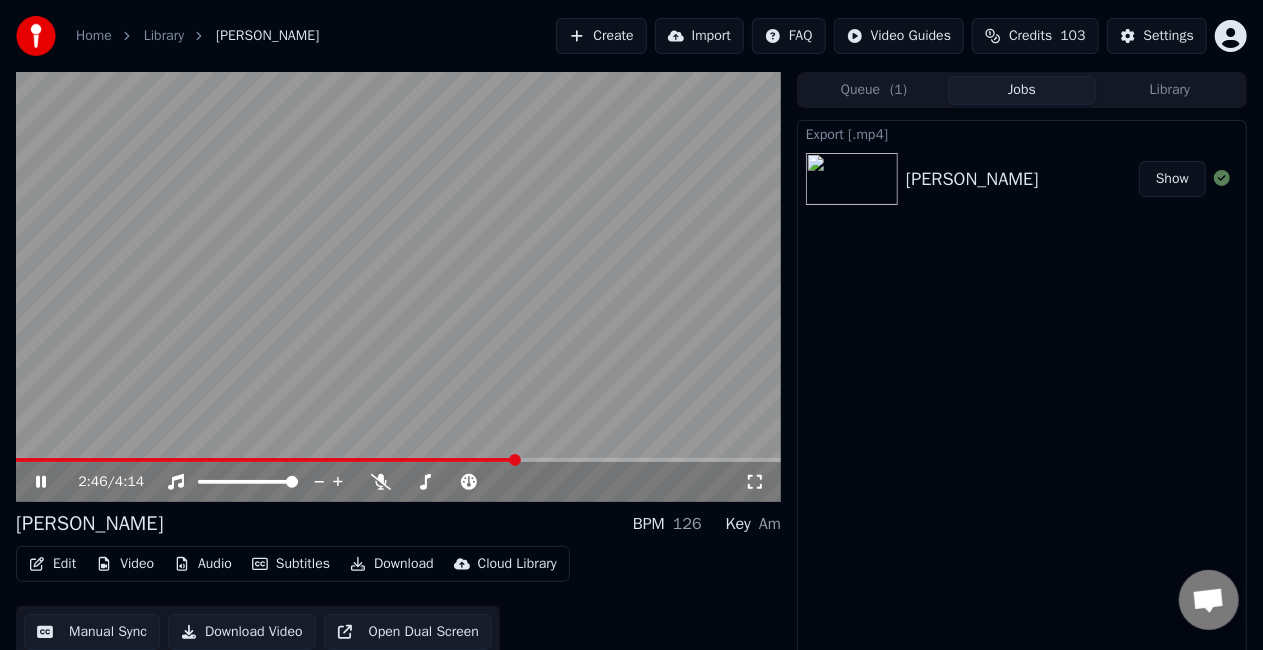 click at bounding box center [398, 287] 